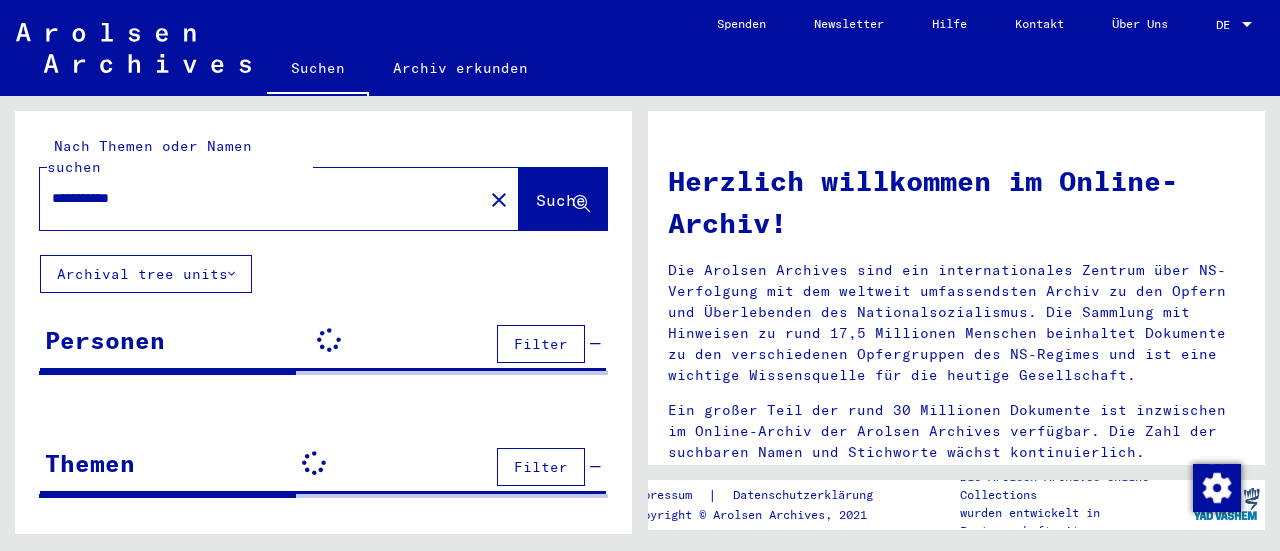 scroll, scrollTop: 0, scrollLeft: 0, axis: both 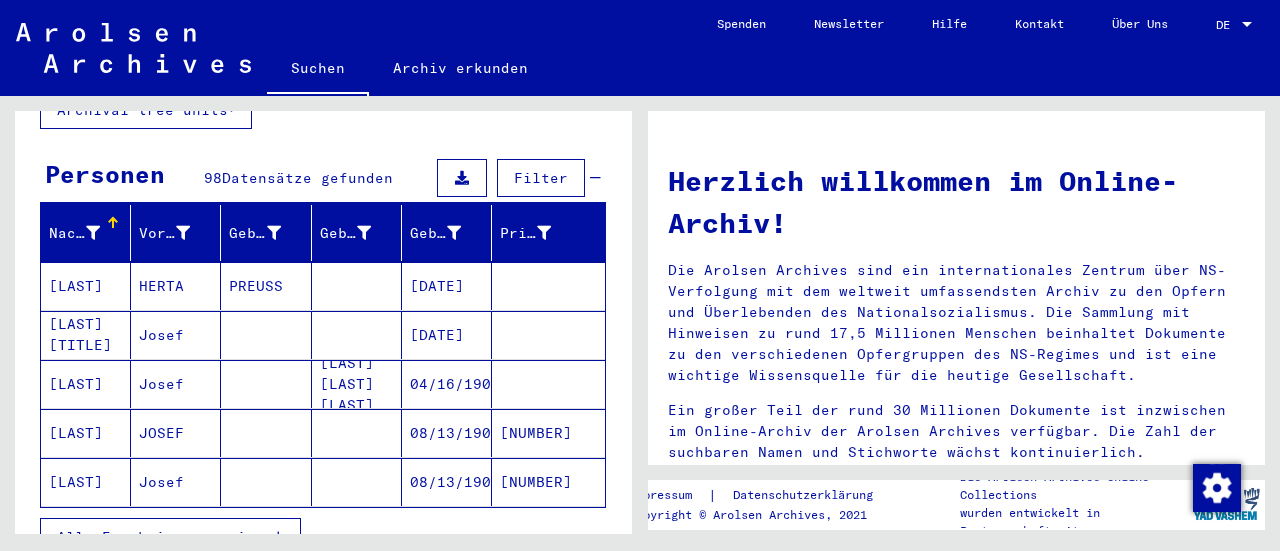 click on "Alle Ergebnisse anzeigen" at bounding box center [170, 537] 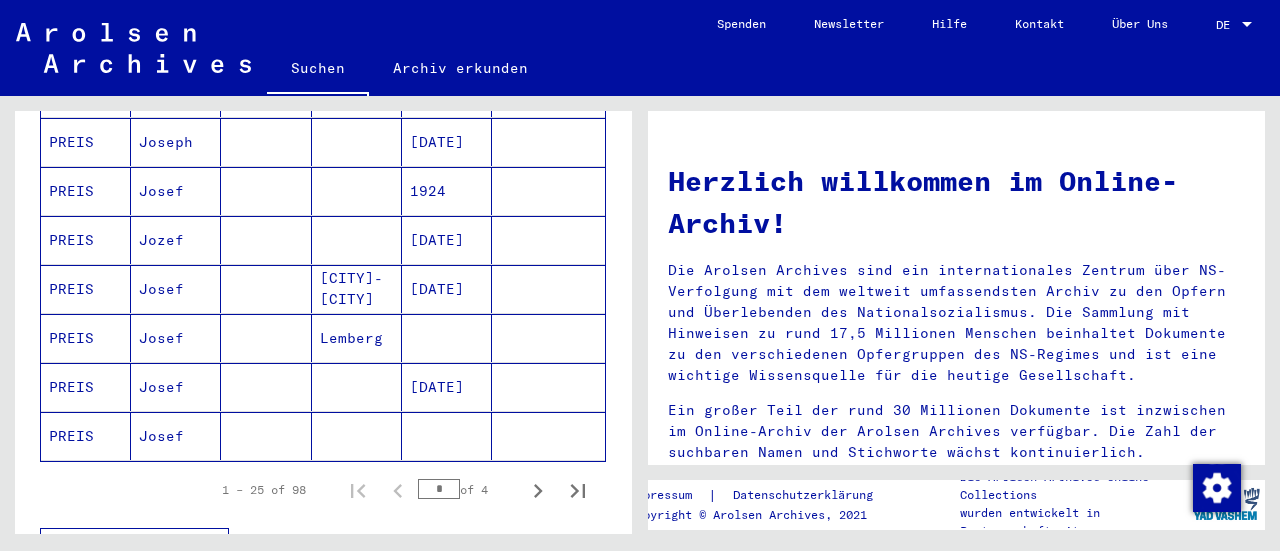 scroll, scrollTop: 1192, scrollLeft: 0, axis: vertical 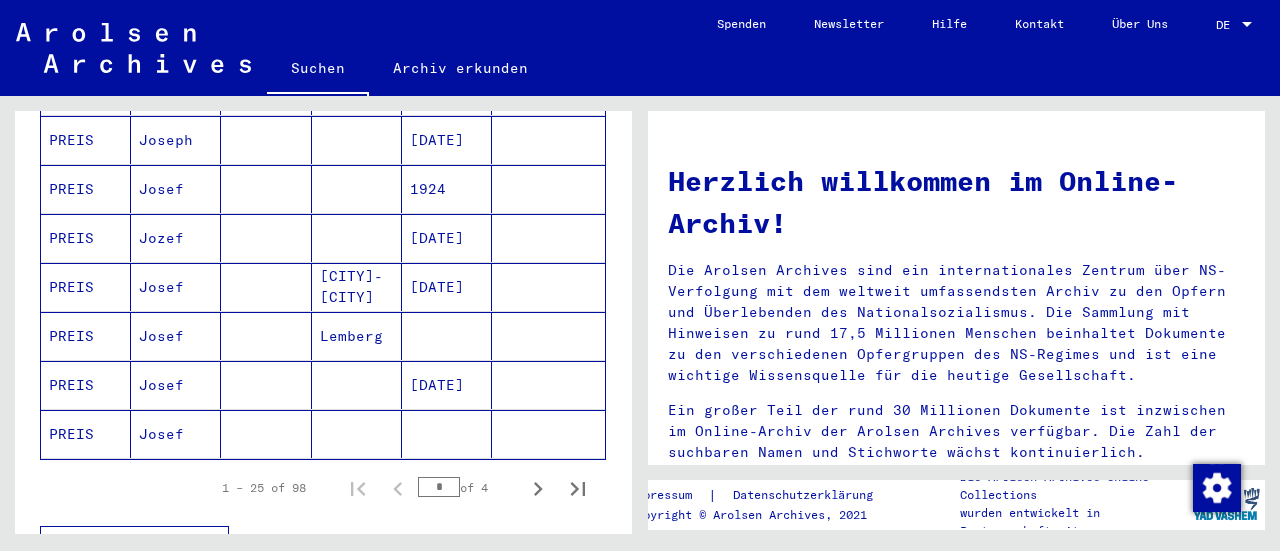 click 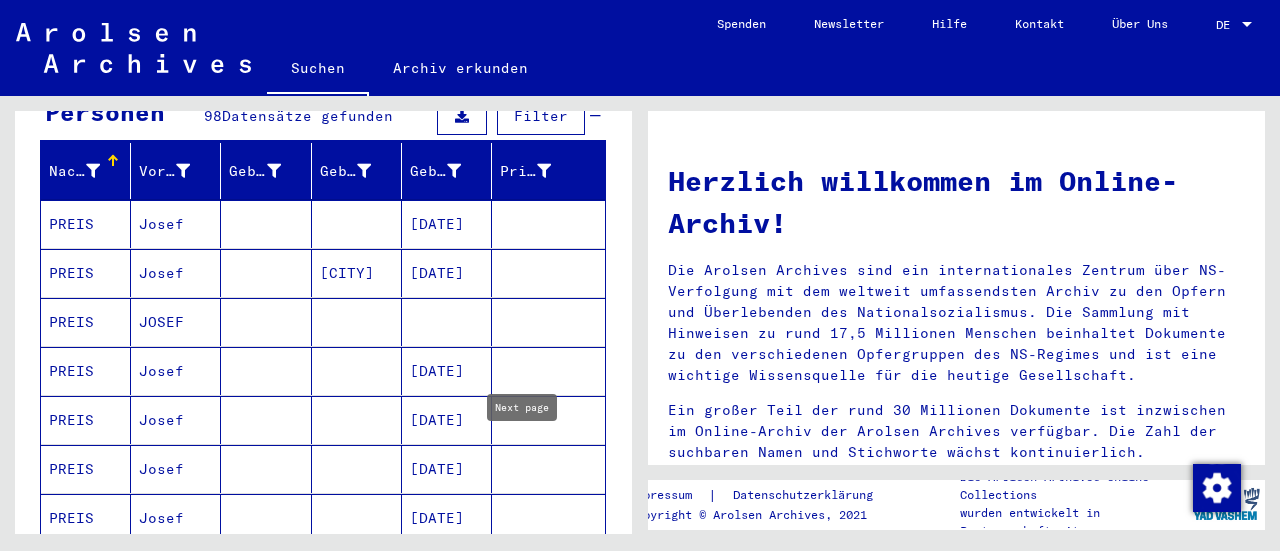 scroll, scrollTop: 207, scrollLeft: 0, axis: vertical 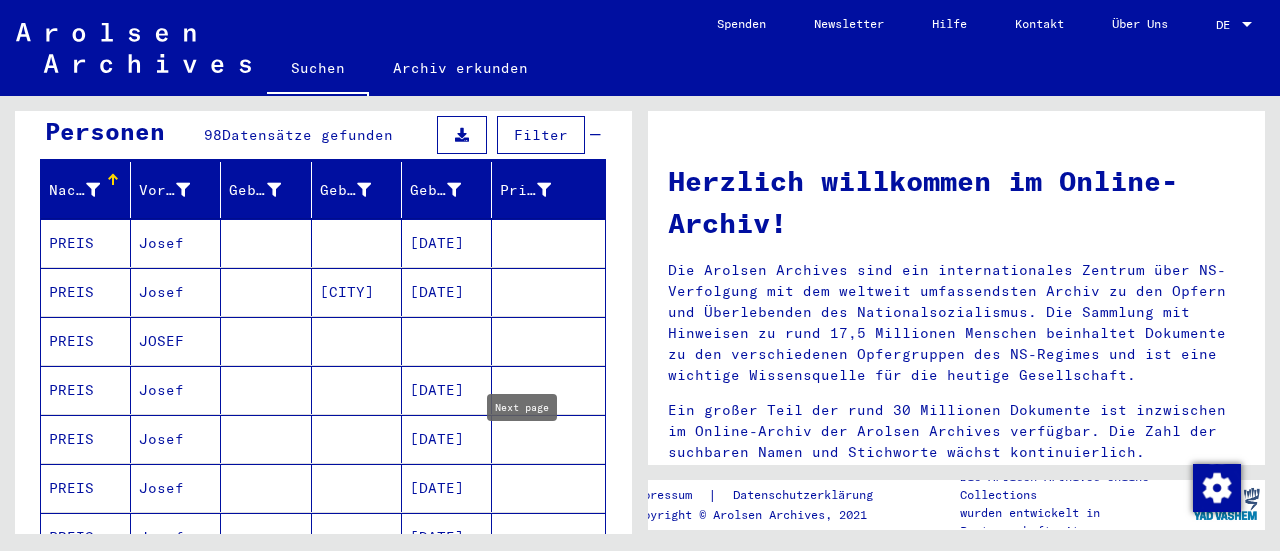 click on "PREIS" at bounding box center (86, 390) 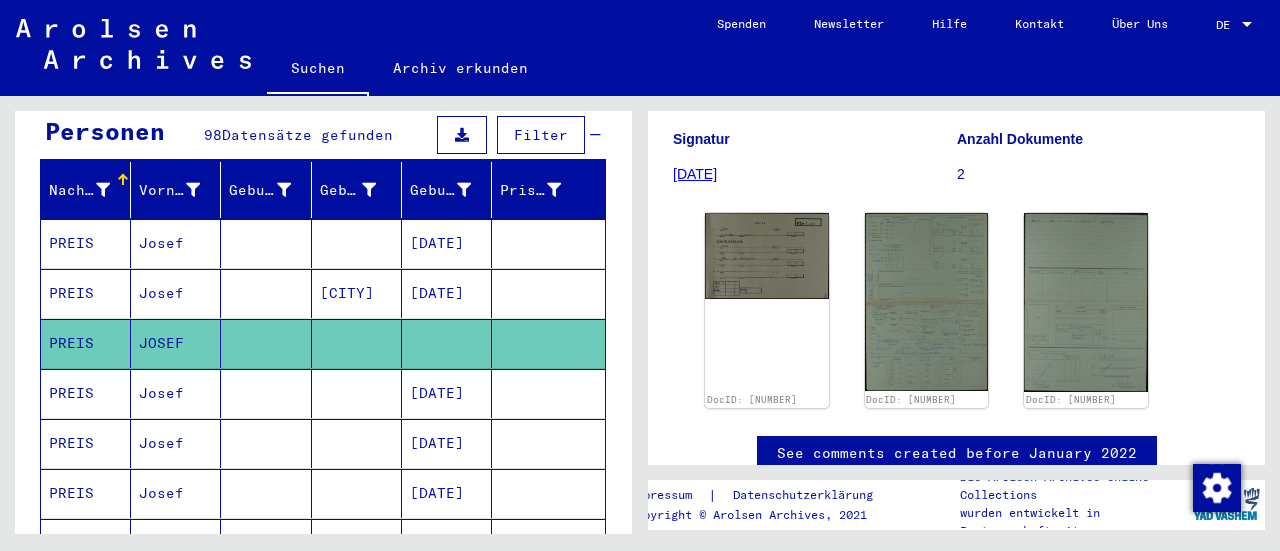 scroll, scrollTop: 284, scrollLeft: 0, axis: vertical 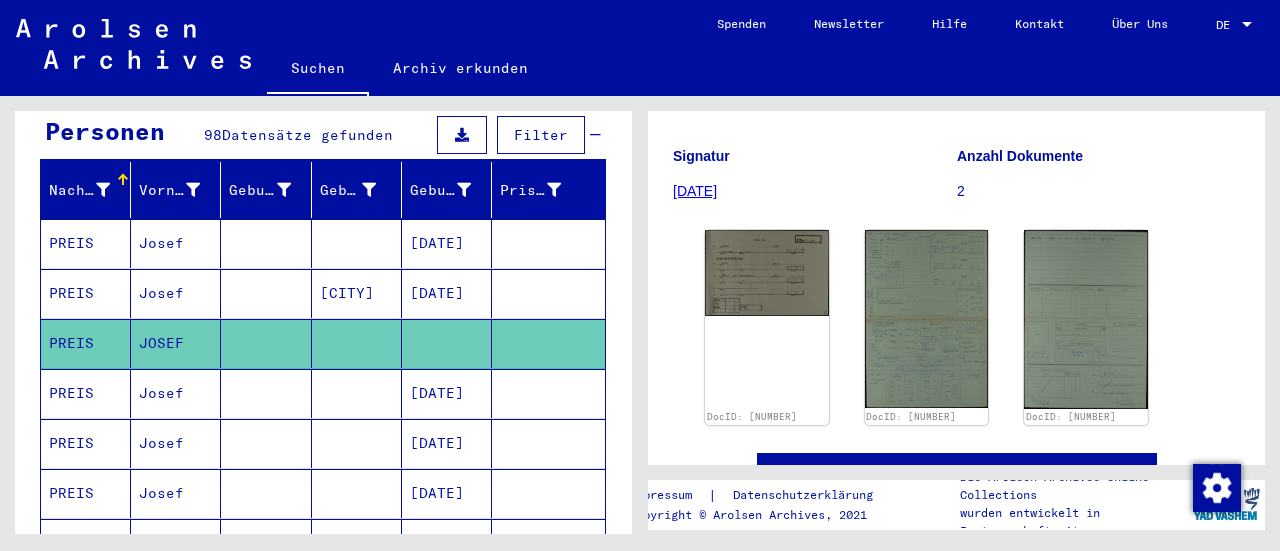 click 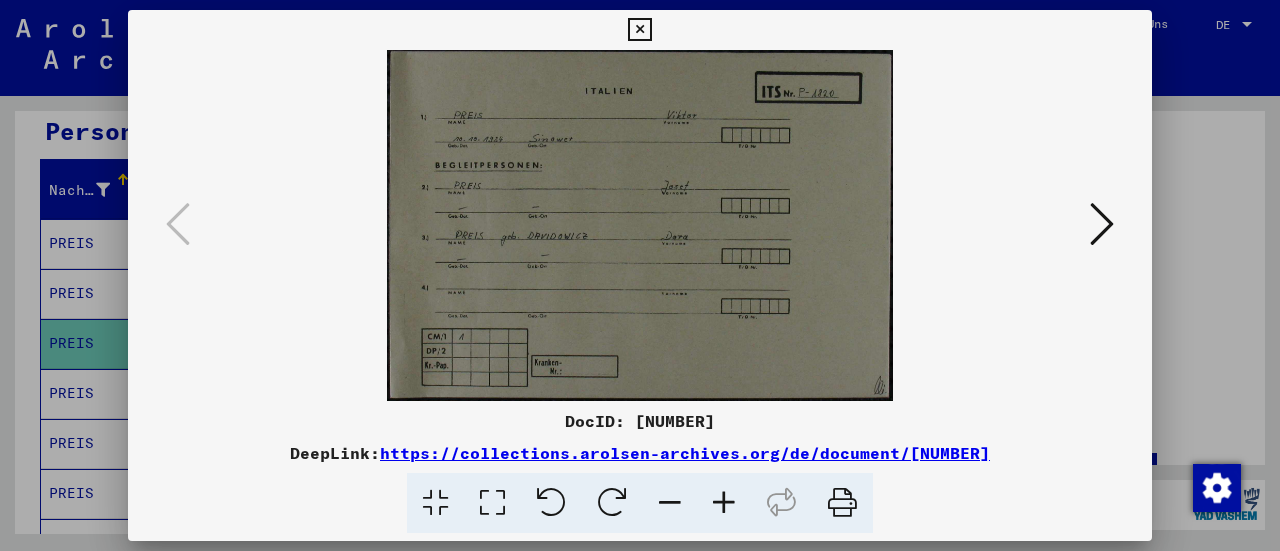 click at bounding box center (639, 30) 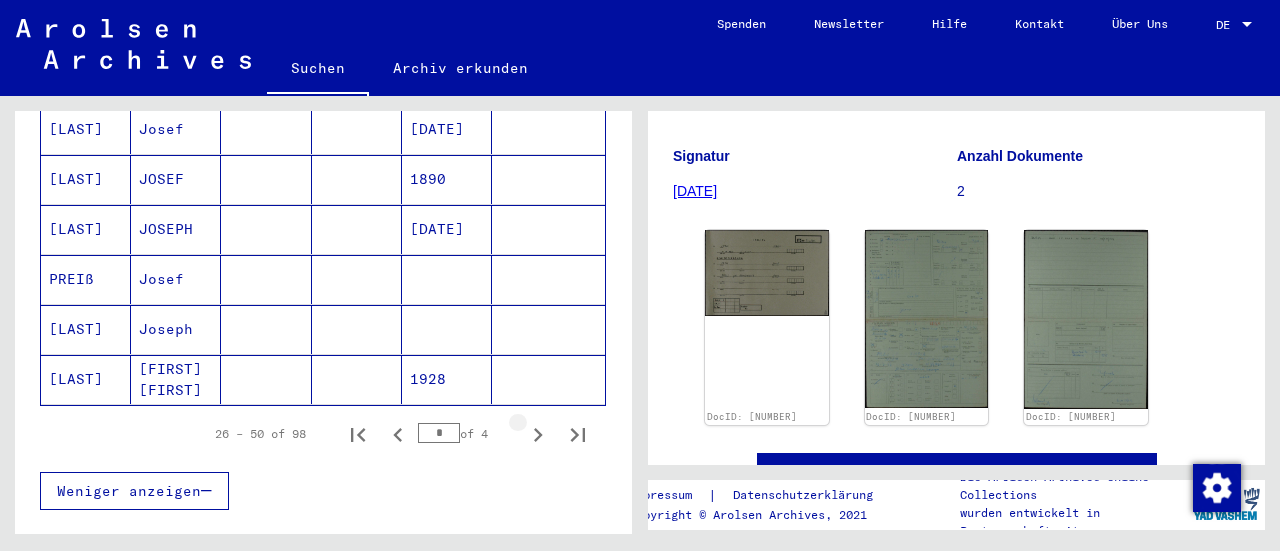 scroll, scrollTop: 1284, scrollLeft: 0, axis: vertical 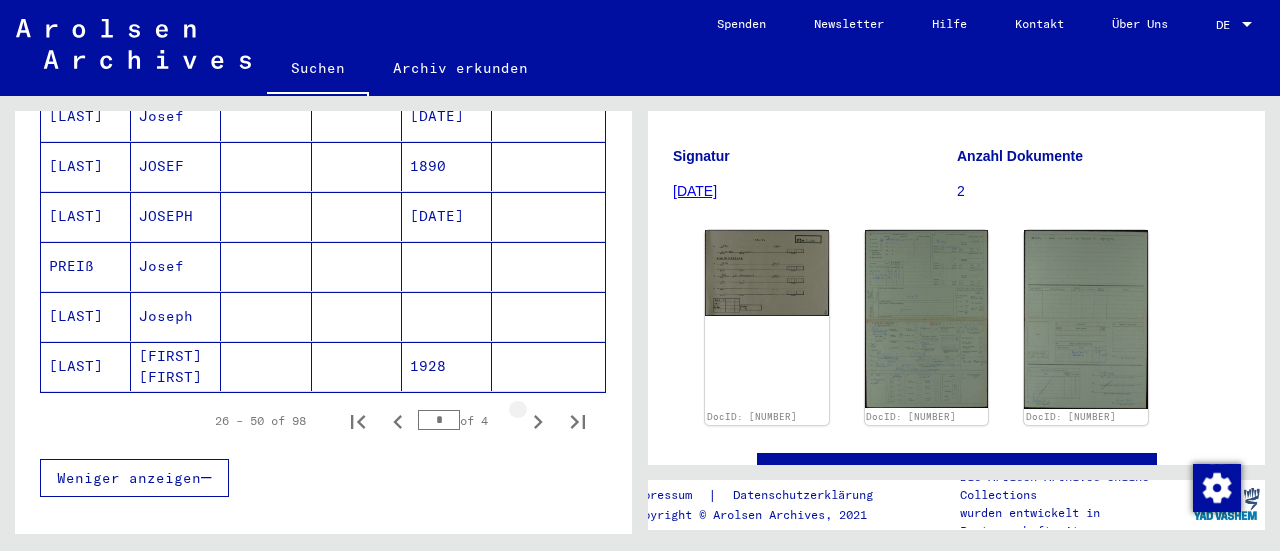 click 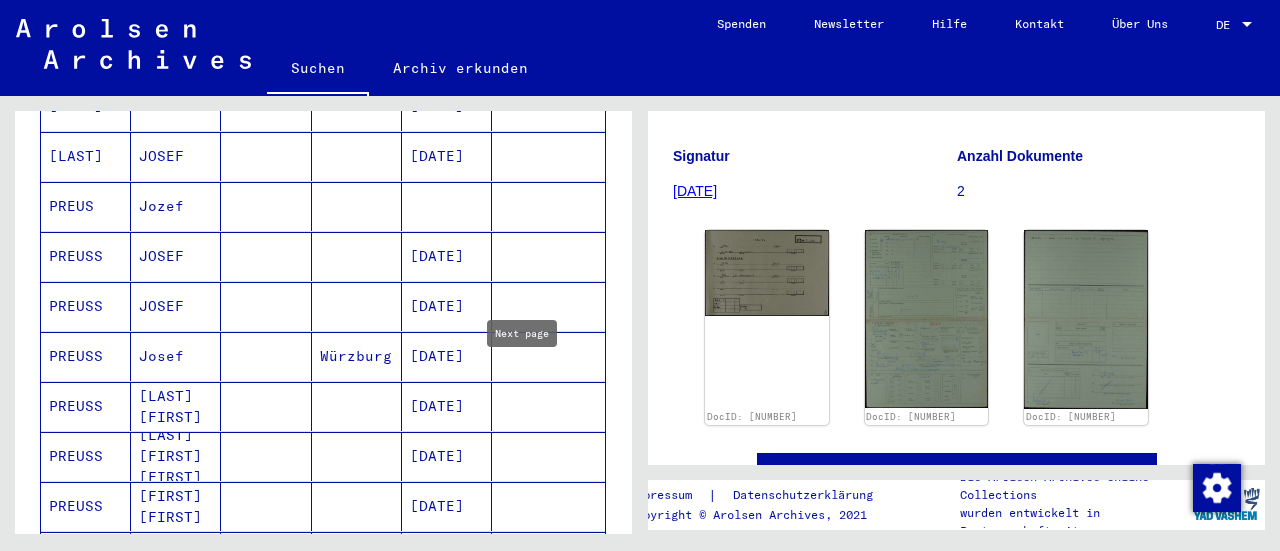 scroll, scrollTop: 1039, scrollLeft: 0, axis: vertical 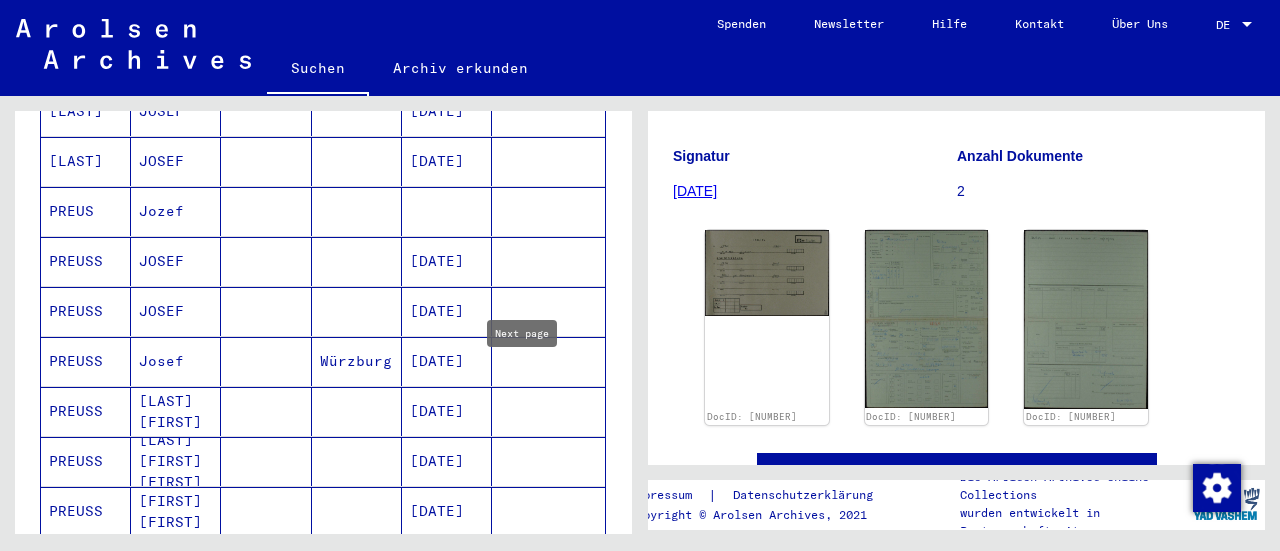 click on "PREUSS" at bounding box center [86, 461] 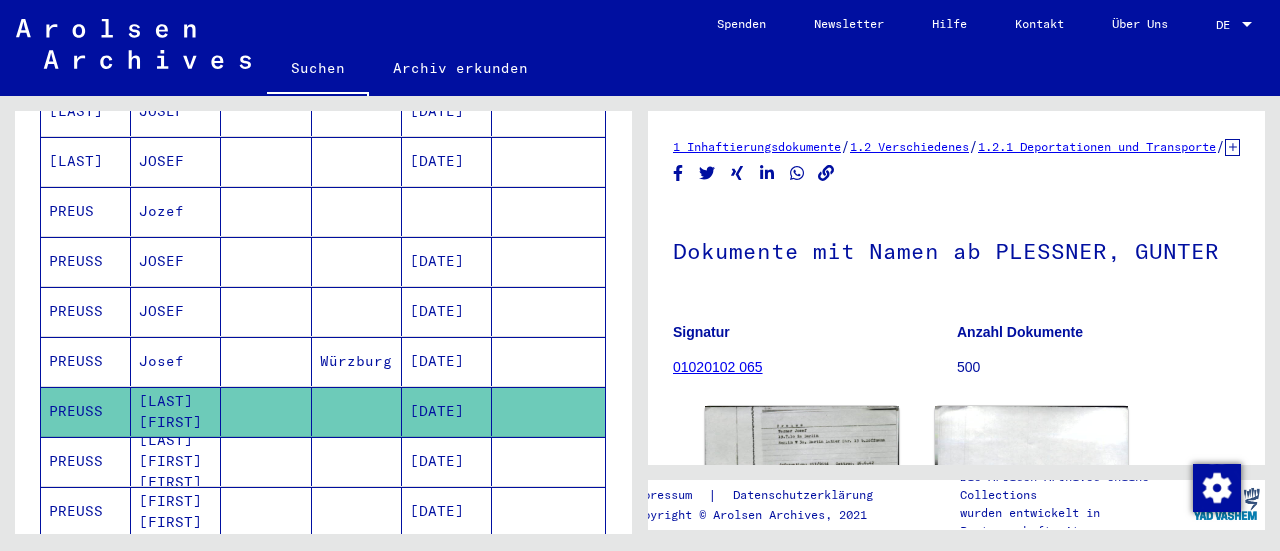 scroll, scrollTop: 0, scrollLeft: 0, axis: both 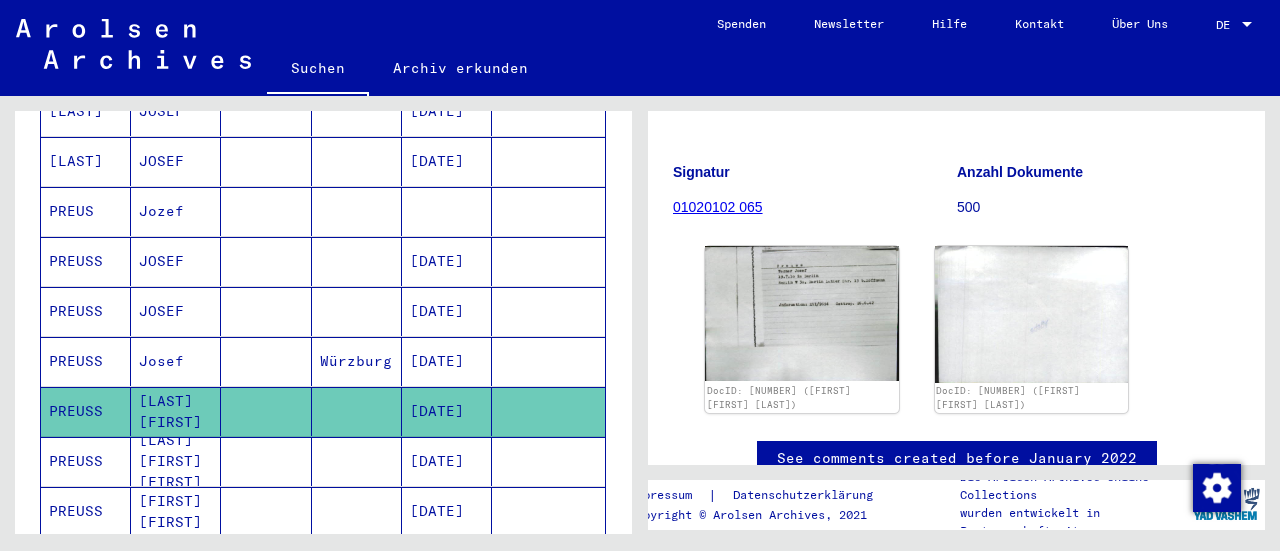 click 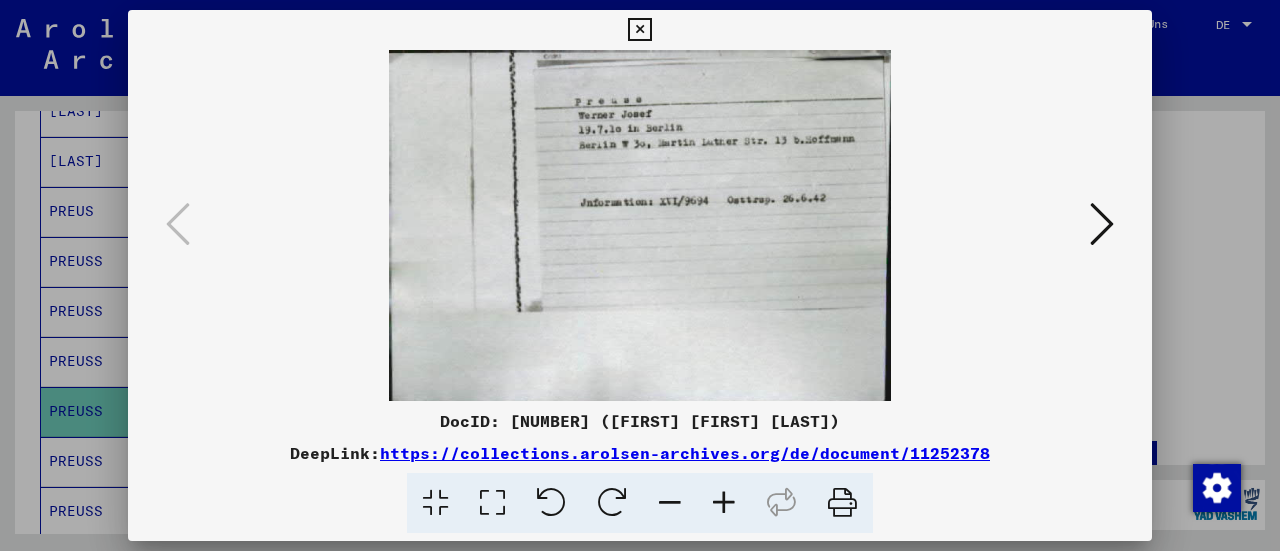 click at bounding box center [639, 30] 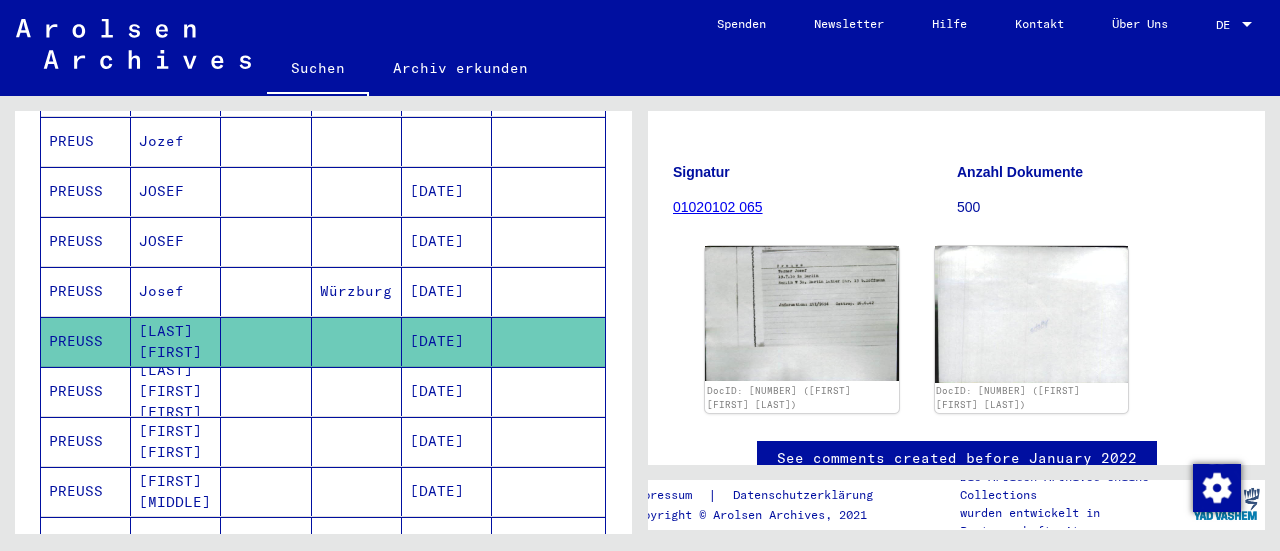 scroll, scrollTop: 1112, scrollLeft: 0, axis: vertical 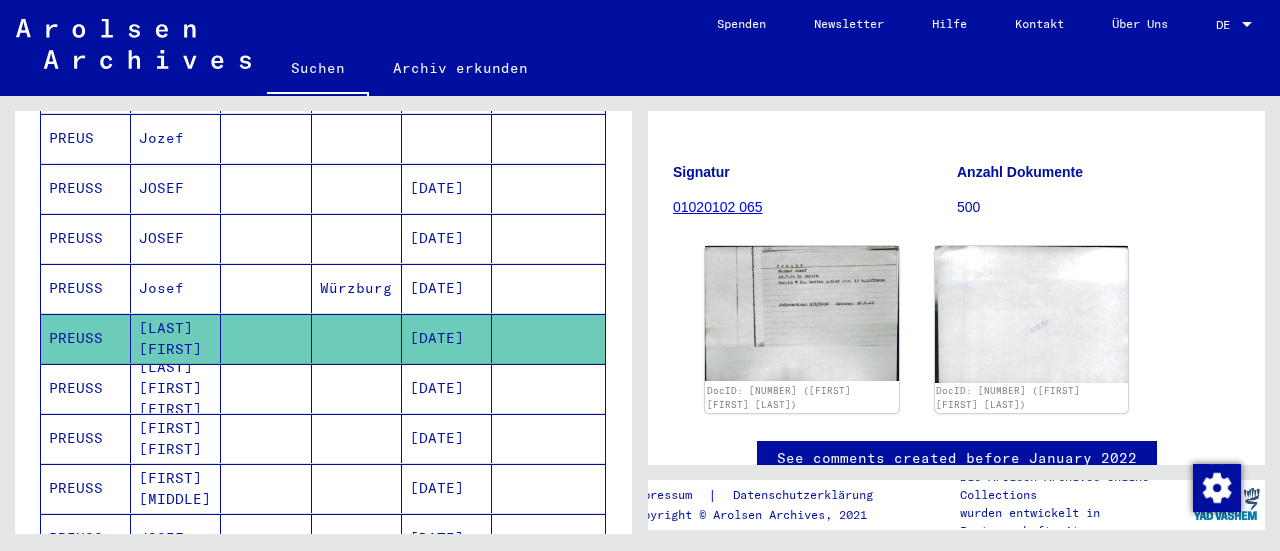 click 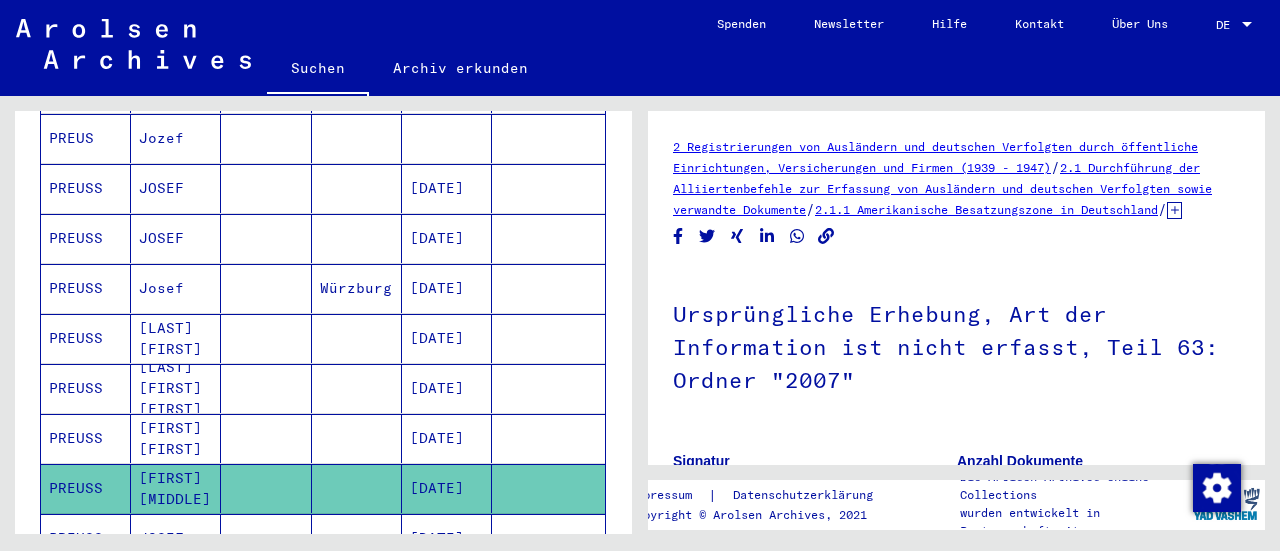 scroll, scrollTop: 0, scrollLeft: 0, axis: both 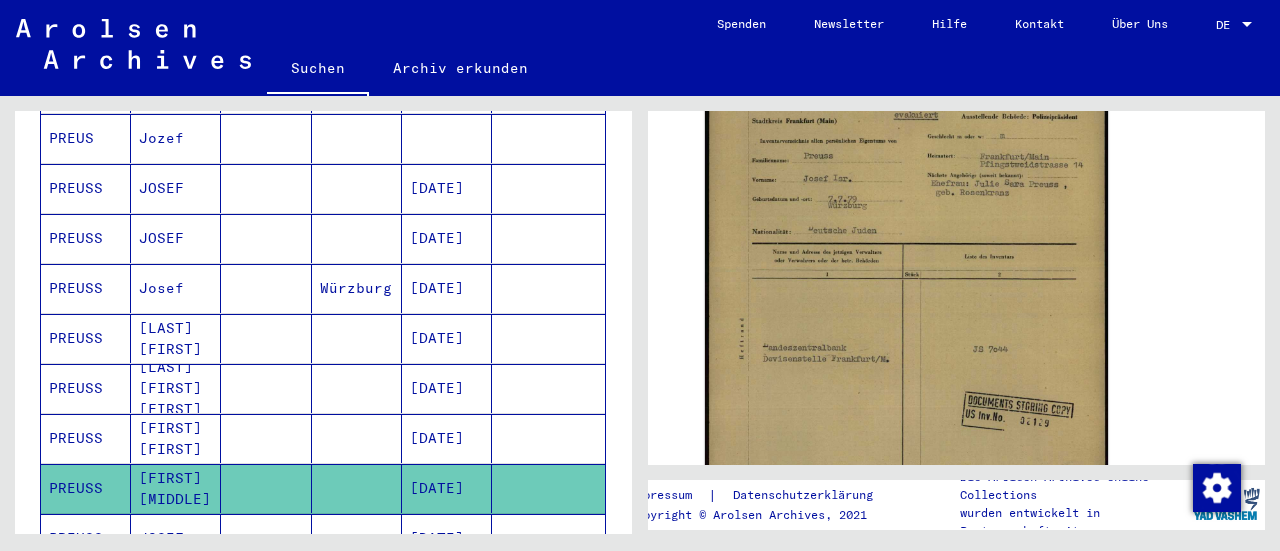 click on "PREUSS" at bounding box center [86, 488] 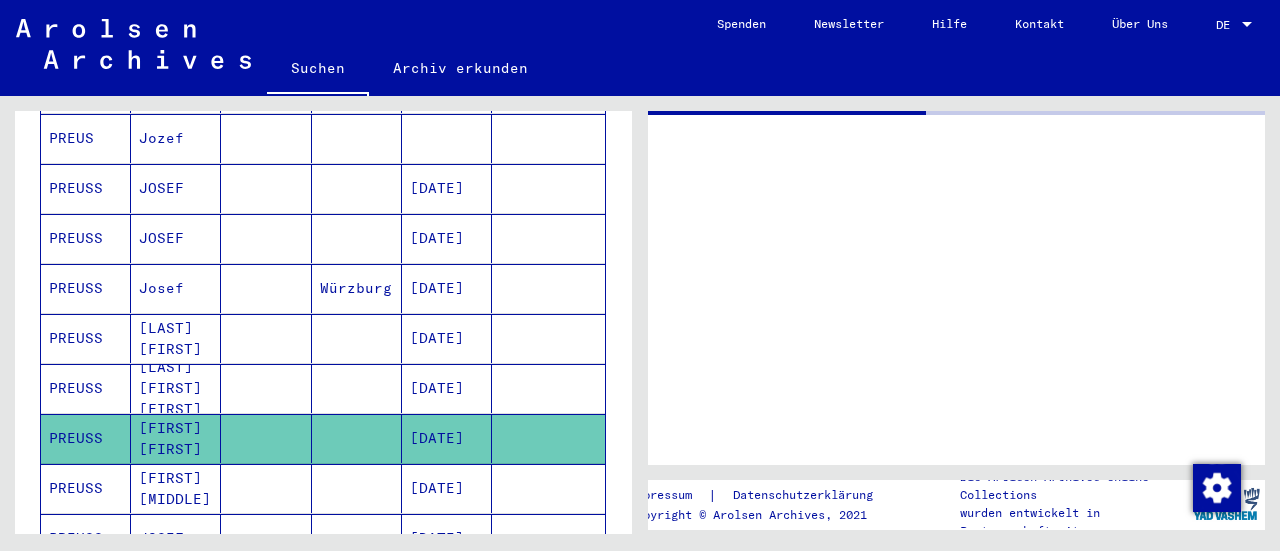 scroll, scrollTop: 0, scrollLeft: 0, axis: both 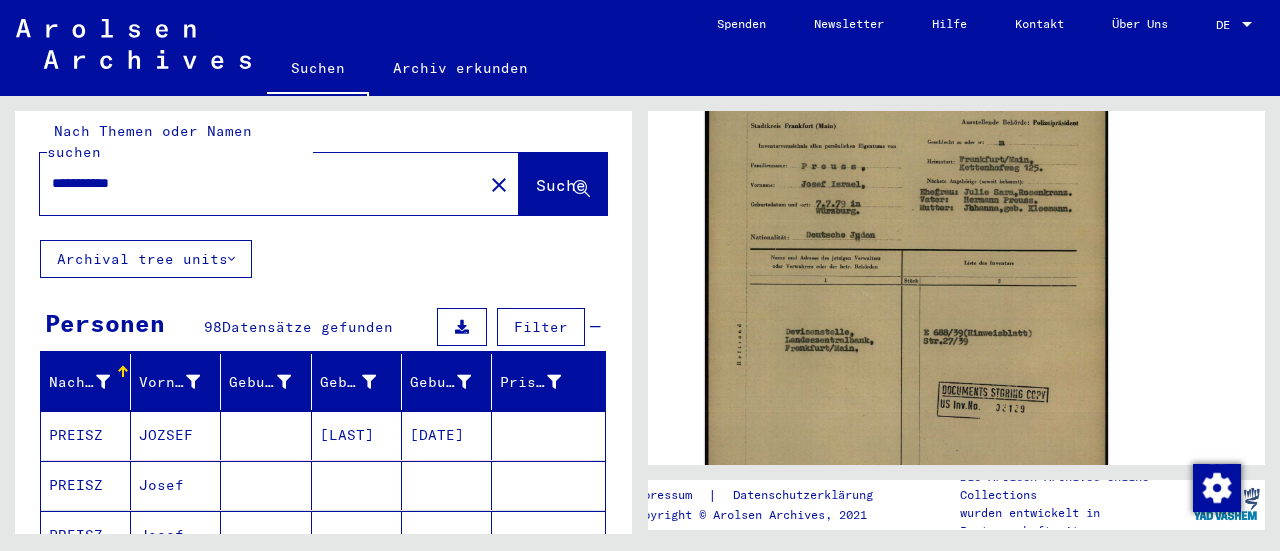 click on "**********" at bounding box center [261, 183] 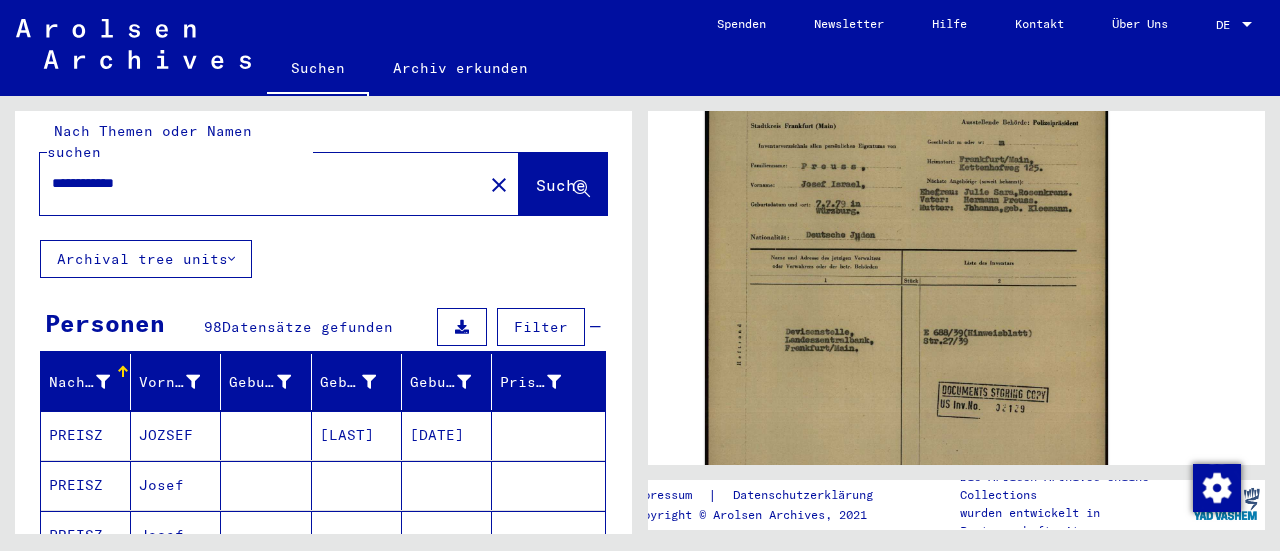 type on "**********" 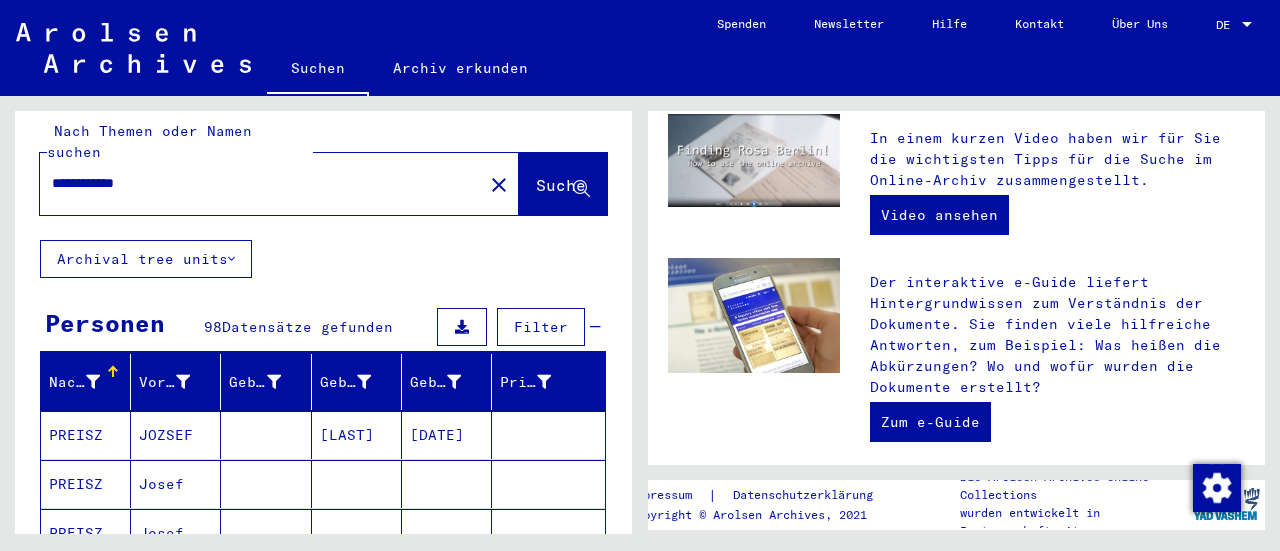 scroll, scrollTop: 0, scrollLeft: 0, axis: both 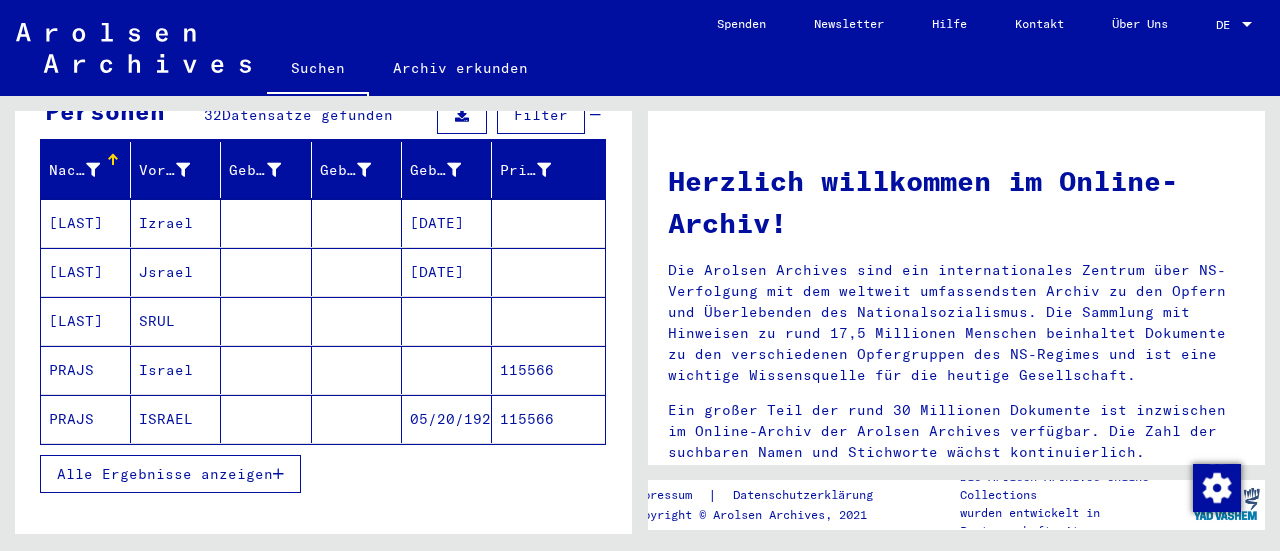 click at bounding box center [278, 474] 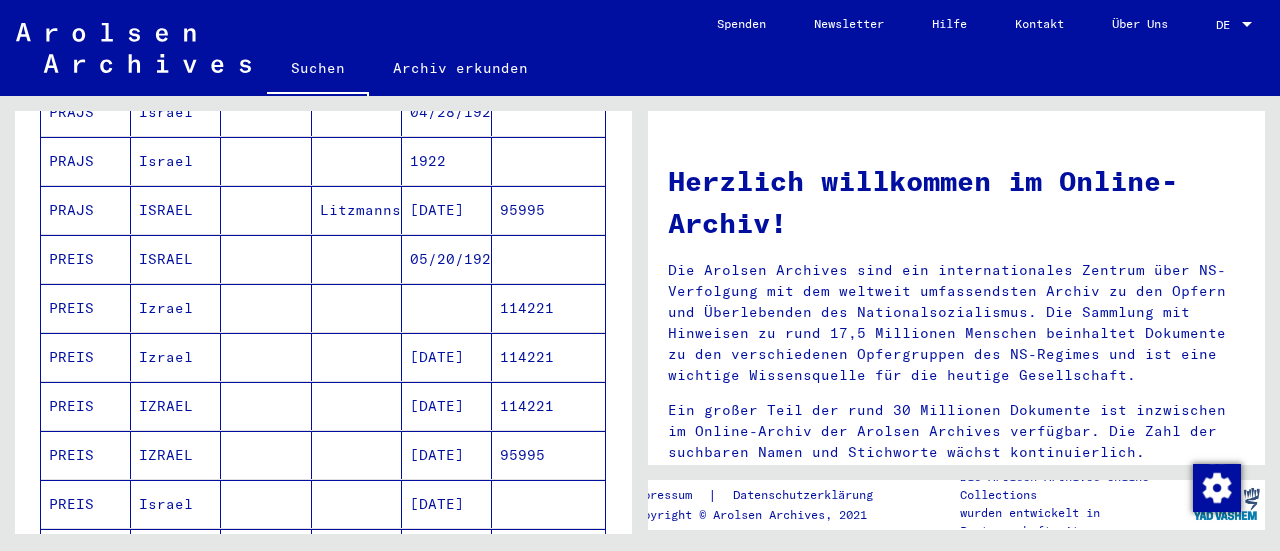 scroll, scrollTop: 730, scrollLeft: 0, axis: vertical 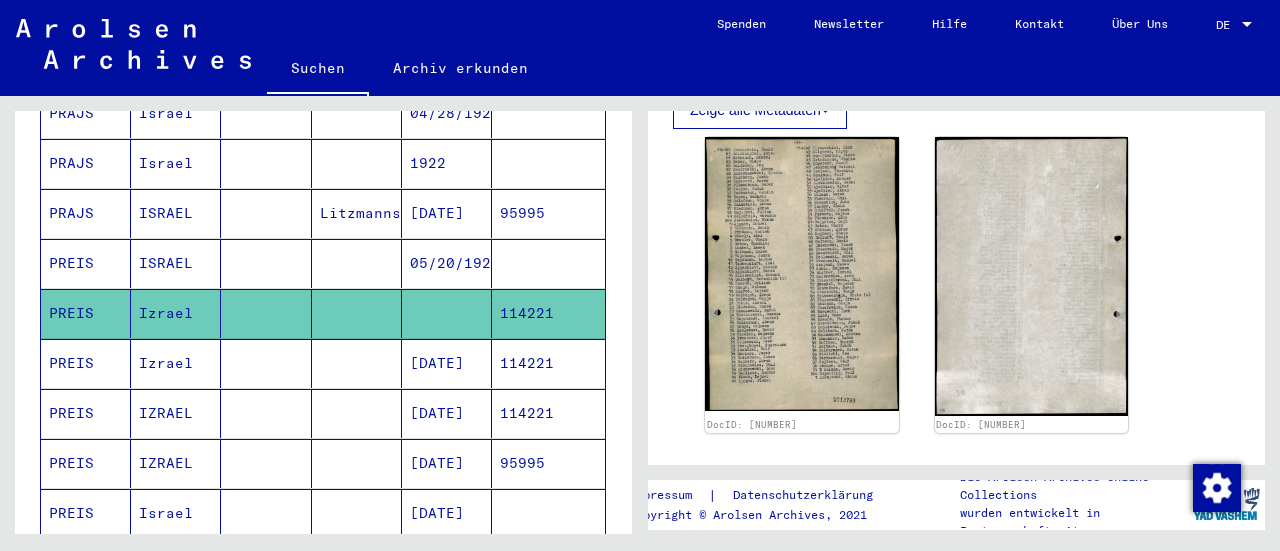 click on "PREIS" at bounding box center (86, 413) 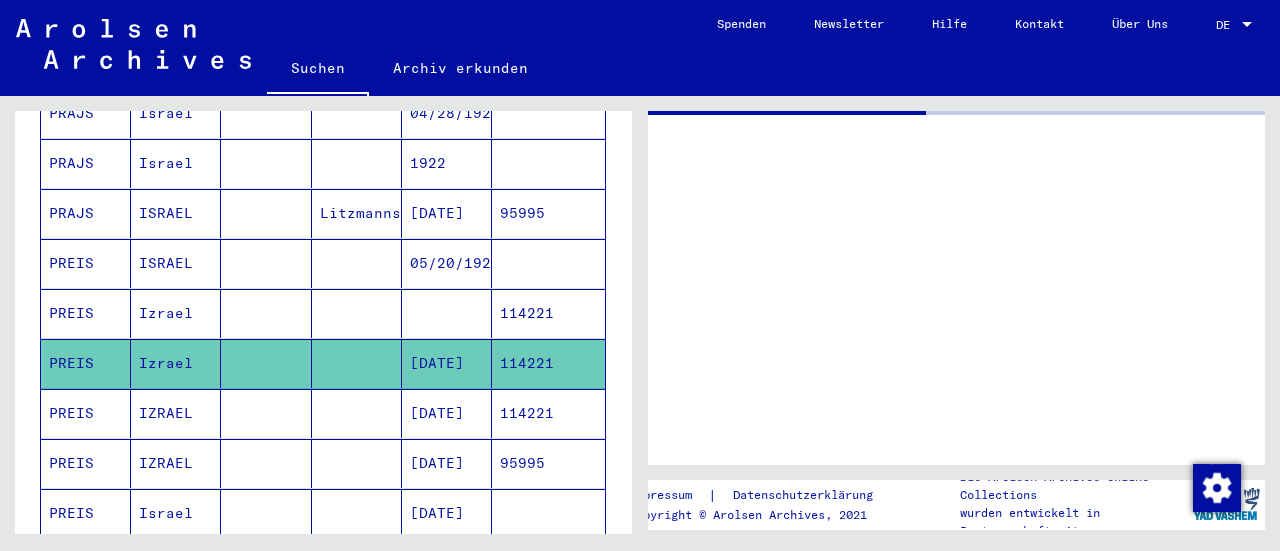 scroll, scrollTop: 0, scrollLeft: 0, axis: both 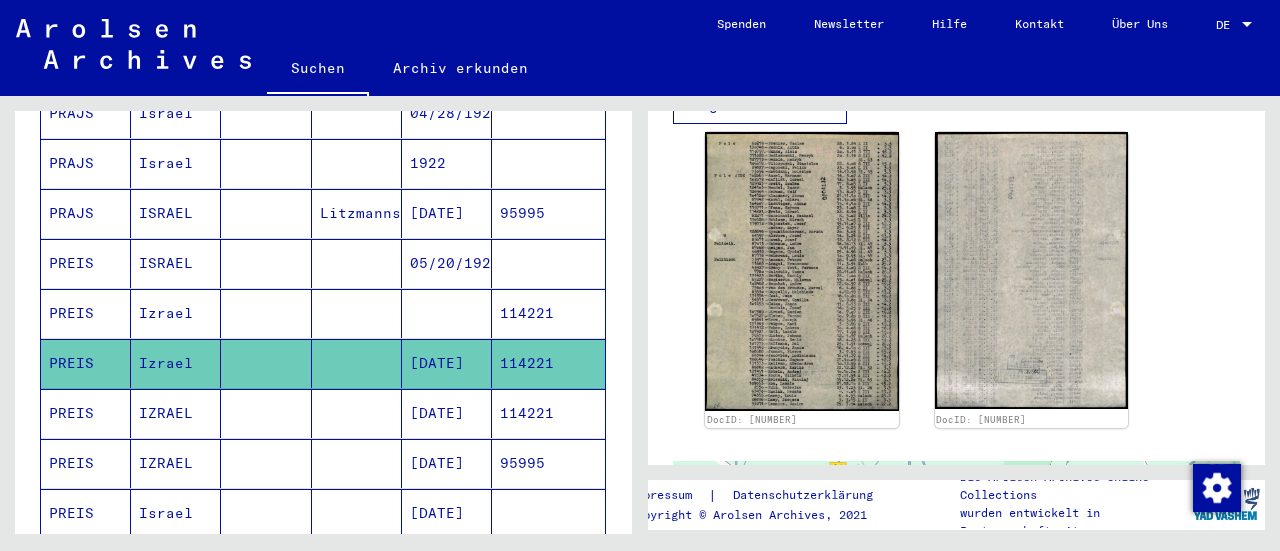 click on "IZRAEL" at bounding box center [176, 463] 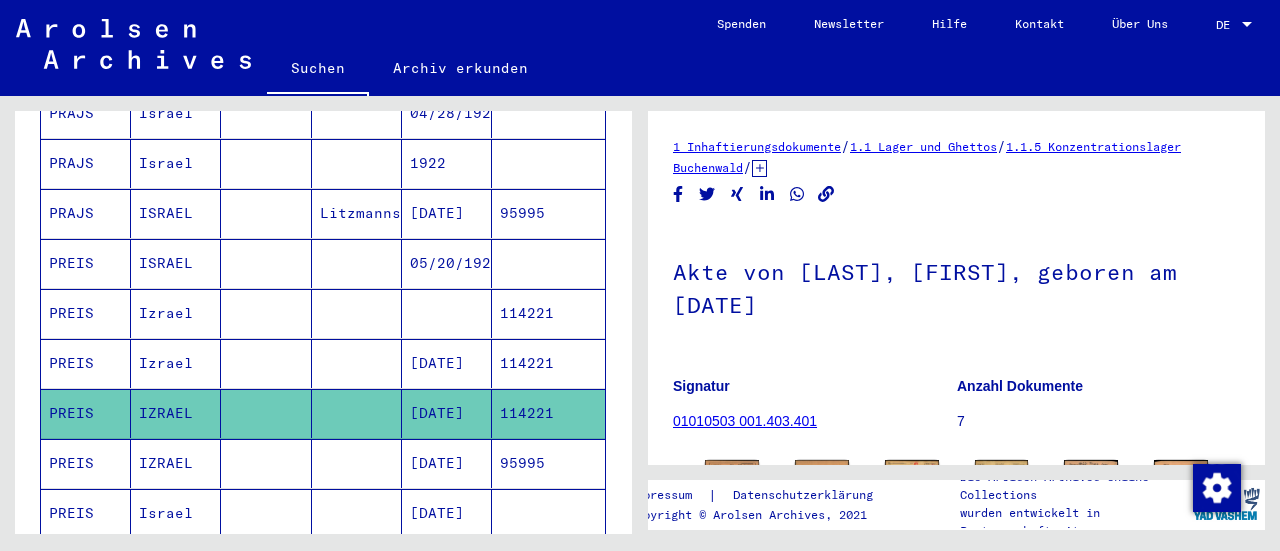 scroll, scrollTop: 87, scrollLeft: 0, axis: vertical 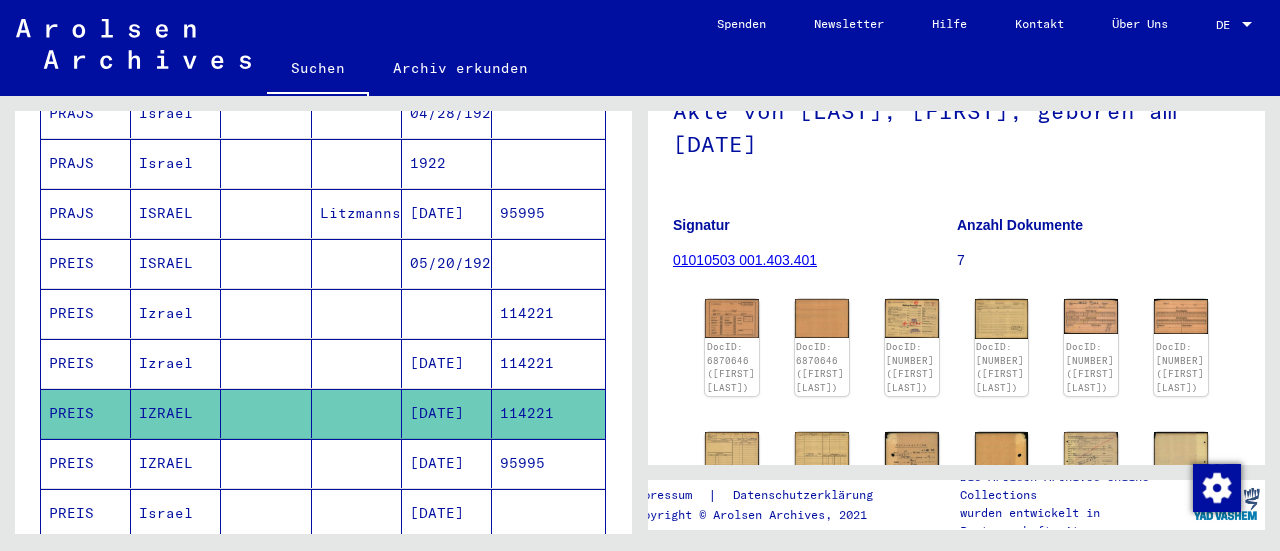 click 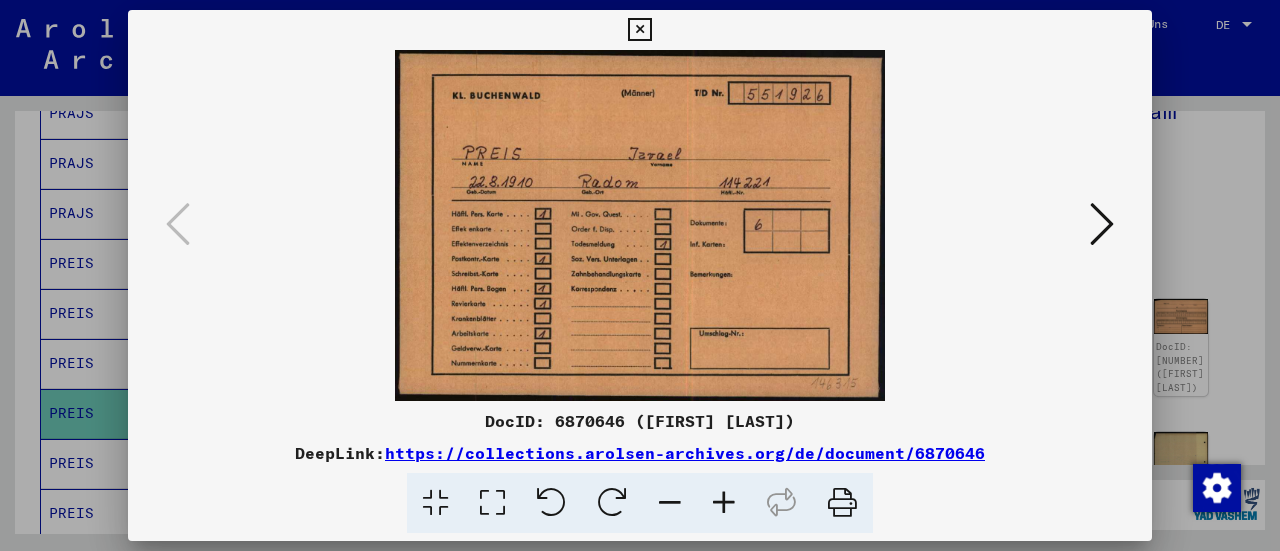 click at bounding box center (1102, 224) 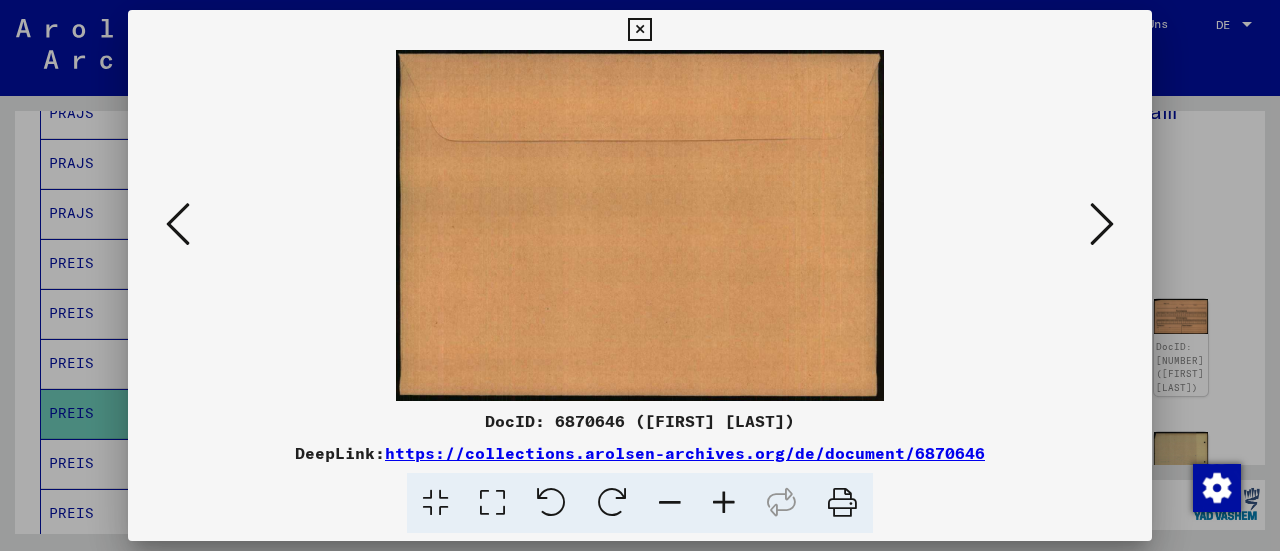 click at bounding box center [1102, 224] 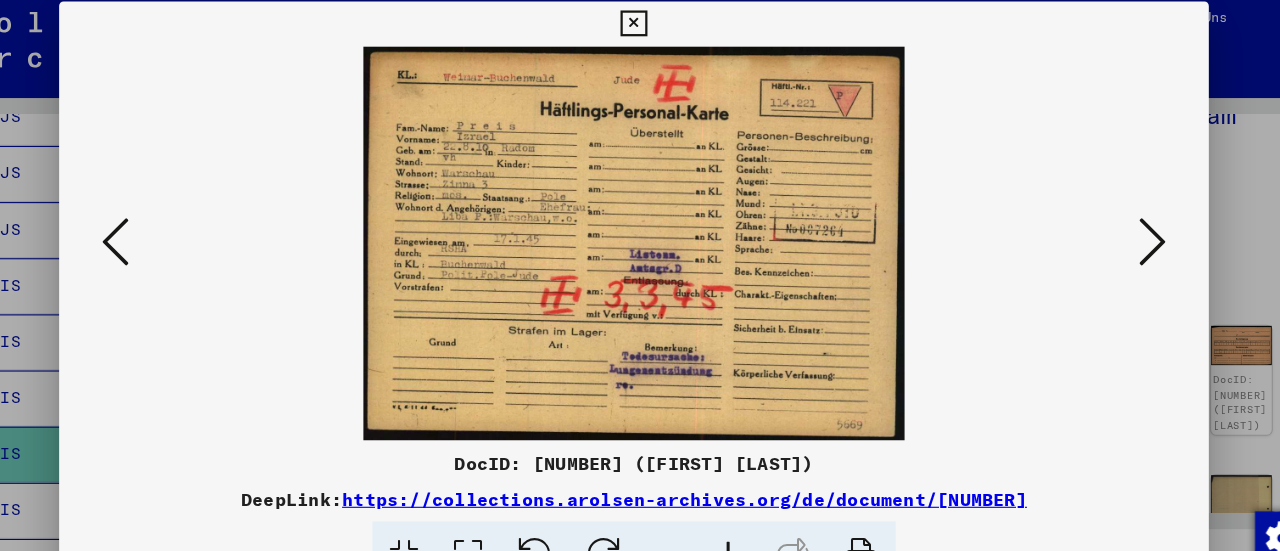 click at bounding box center [640, 275] 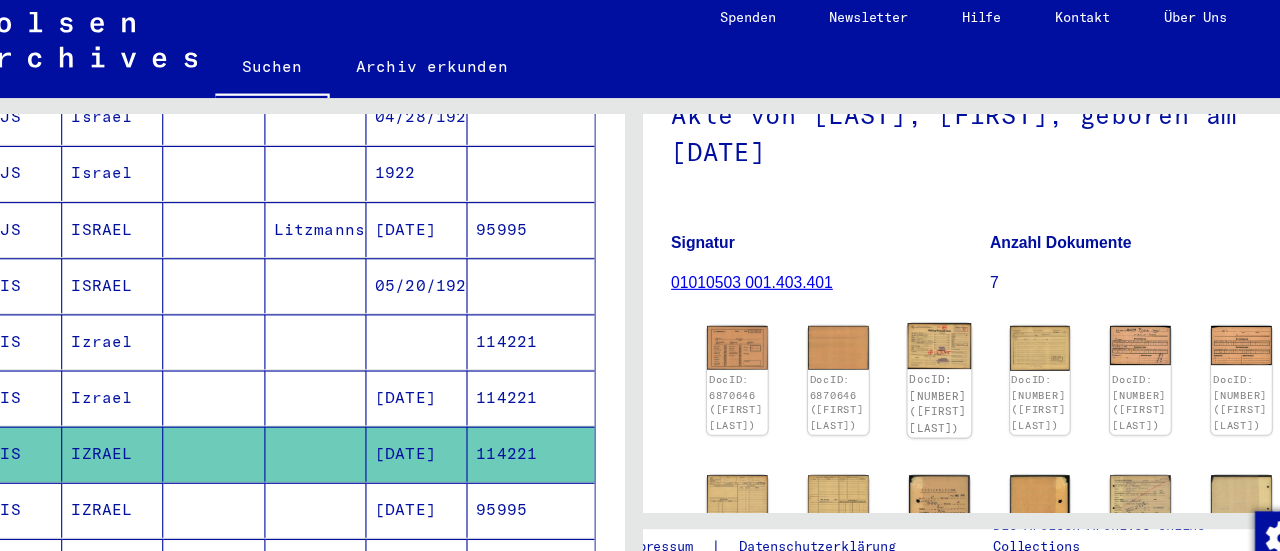 click 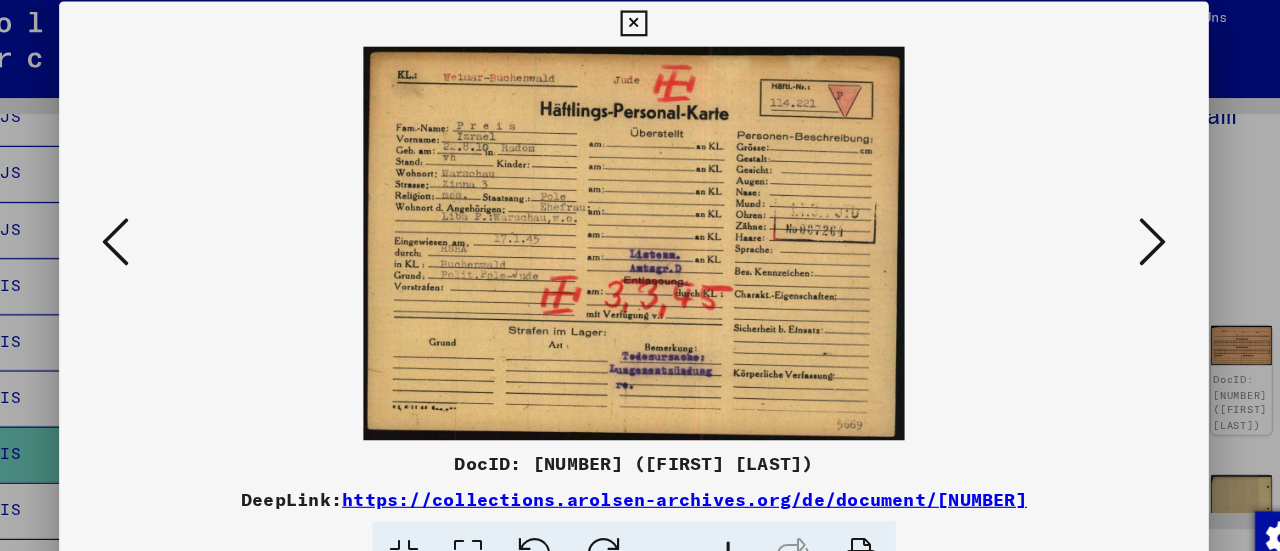click at bounding box center (1102, 224) 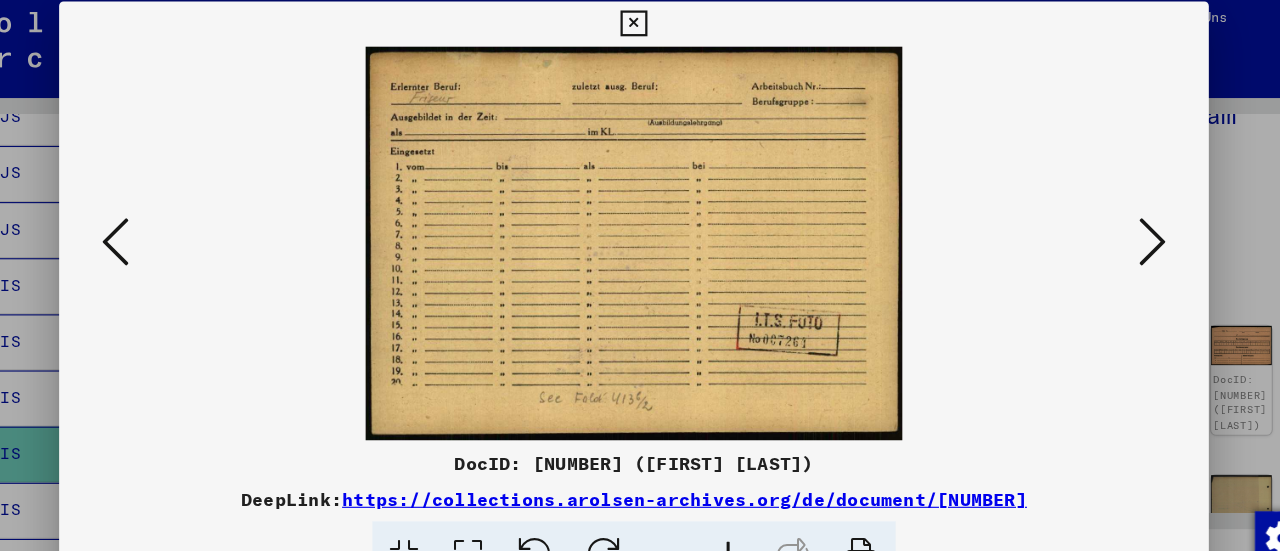 click at bounding box center [1102, 224] 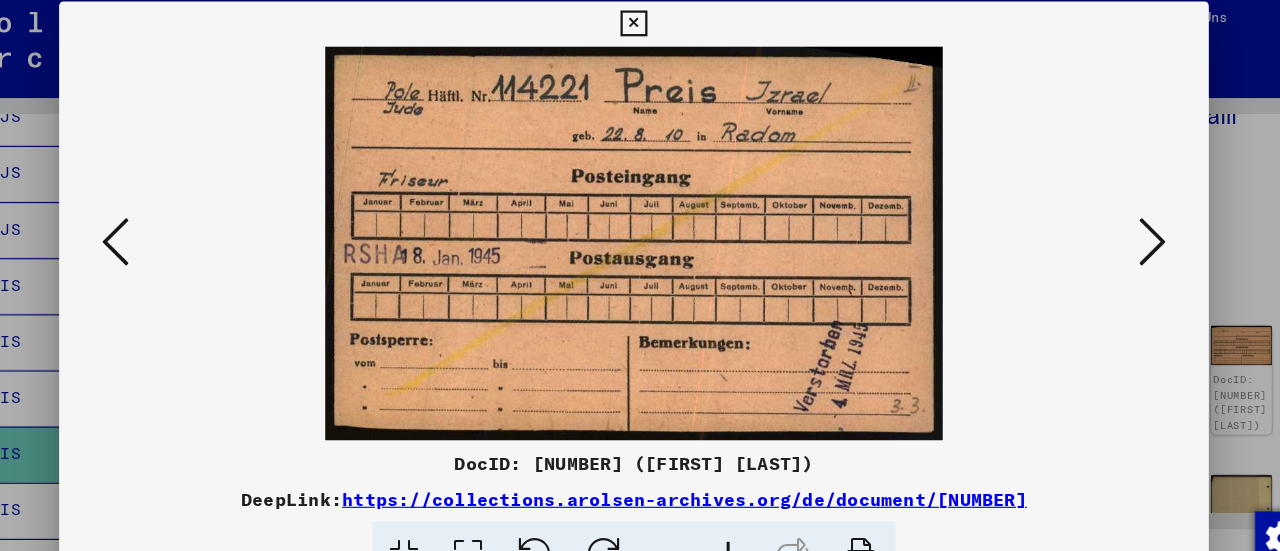 click at bounding box center (1102, 224) 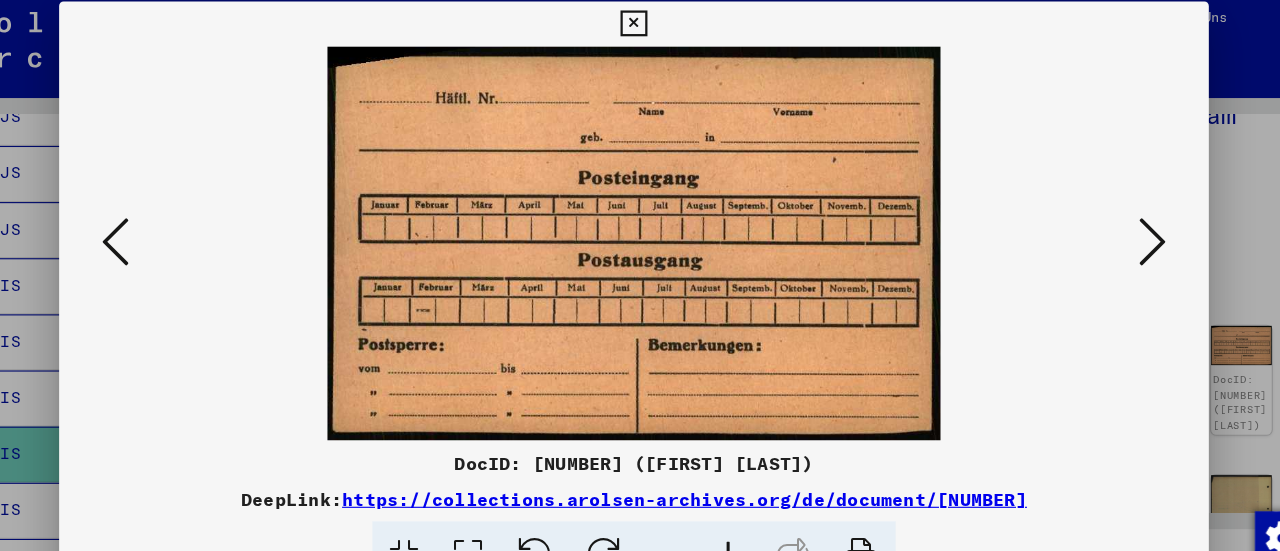 click at bounding box center [1102, 224] 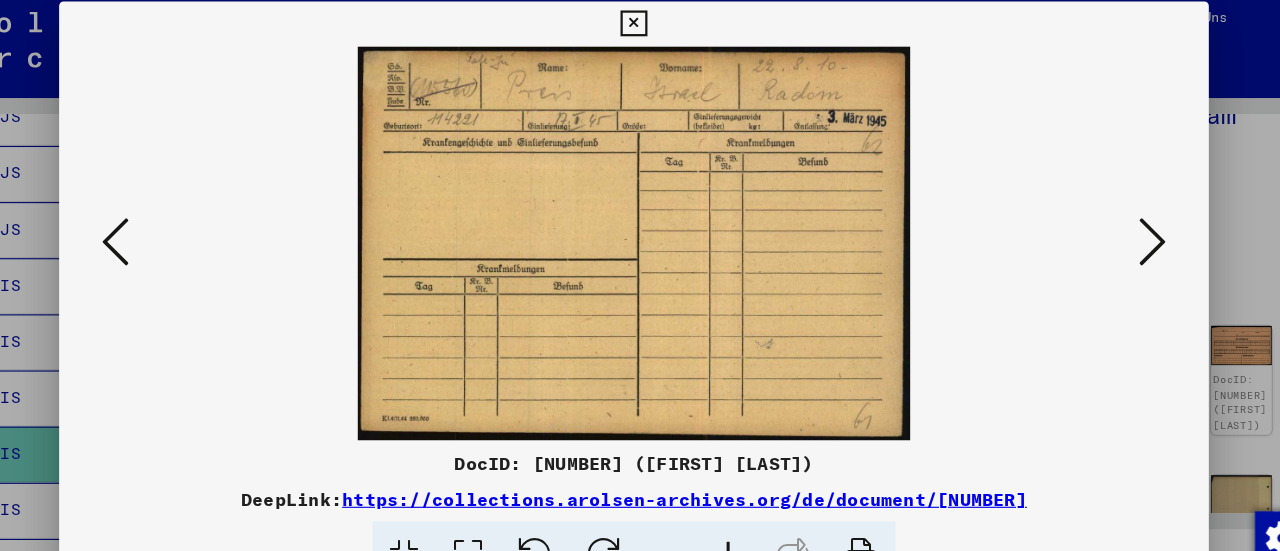 click at bounding box center (1102, 224) 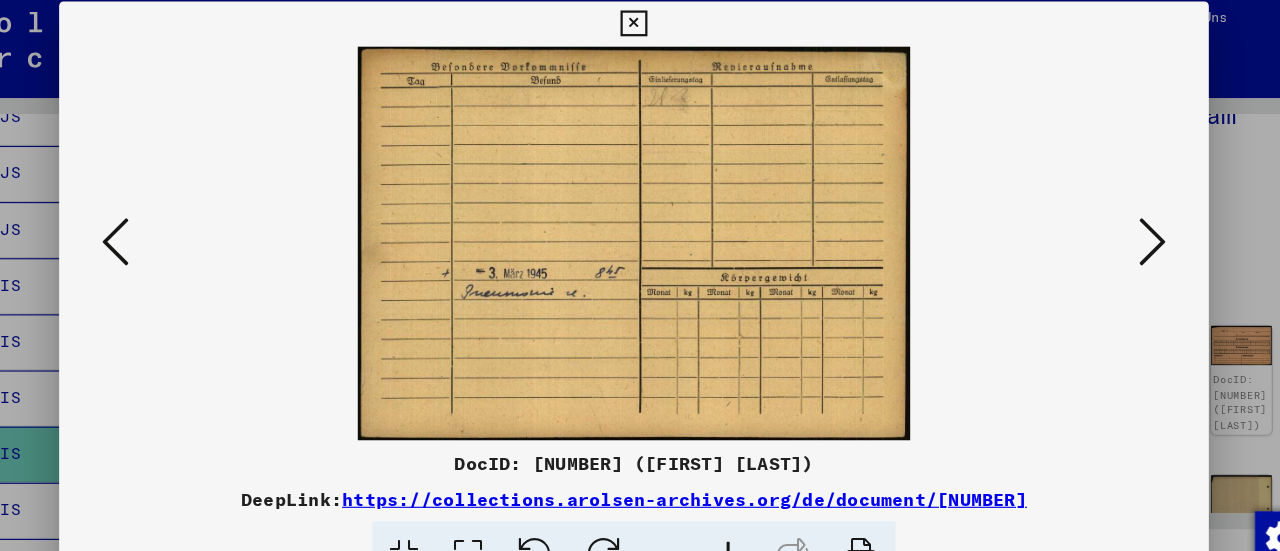 click at bounding box center (1102, 224) 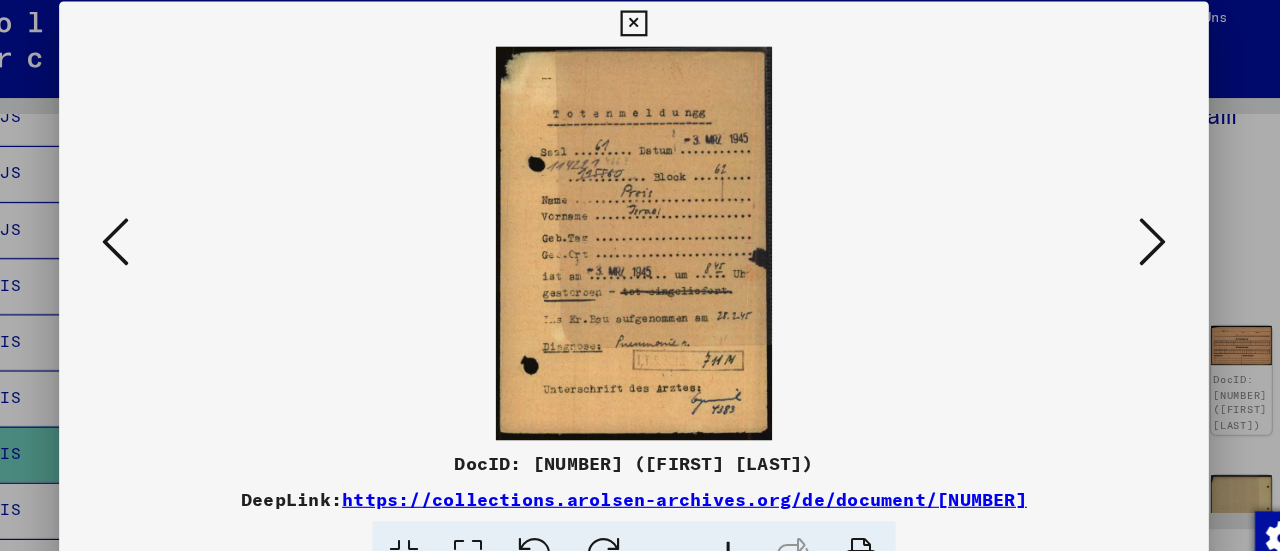 click at bounding box center [1102, 224] 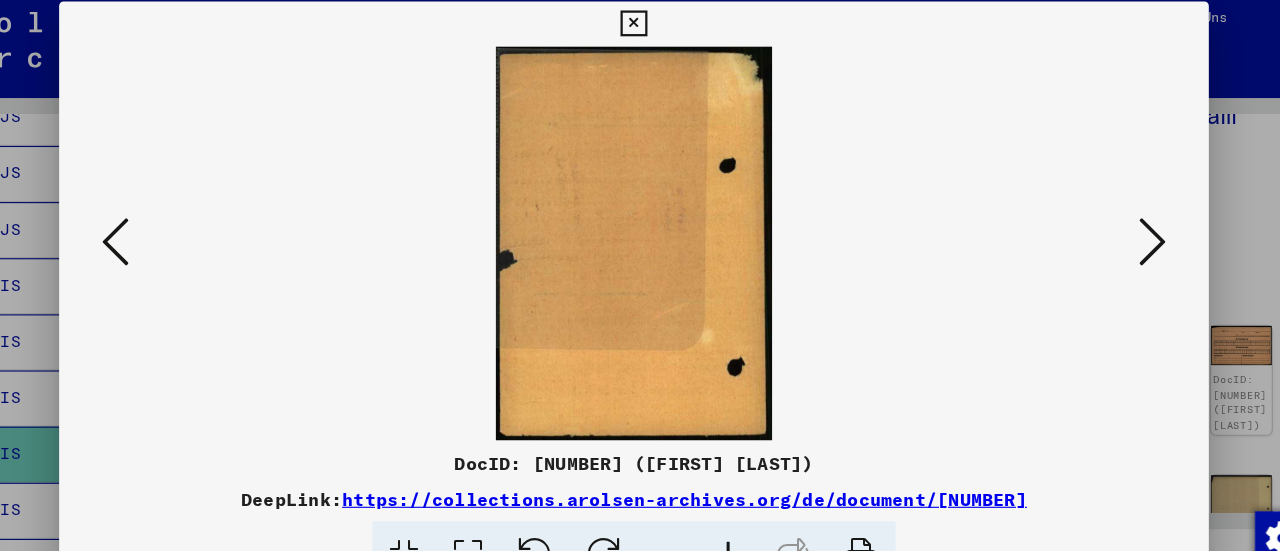 click at bounding box center [1102, 224] 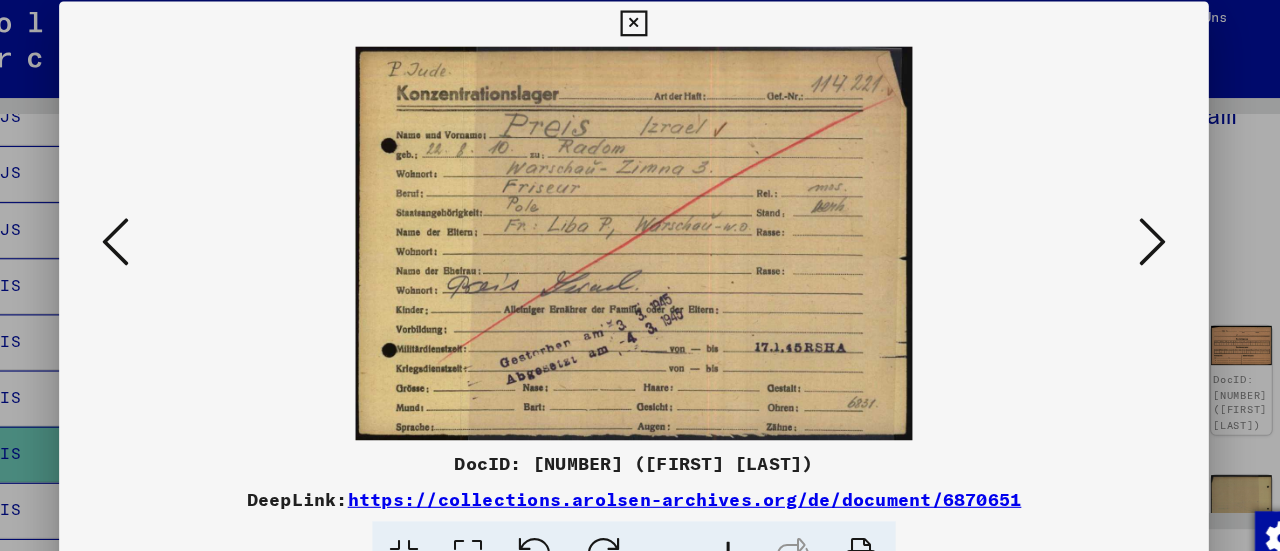 click at bounding box center (1102, 224) 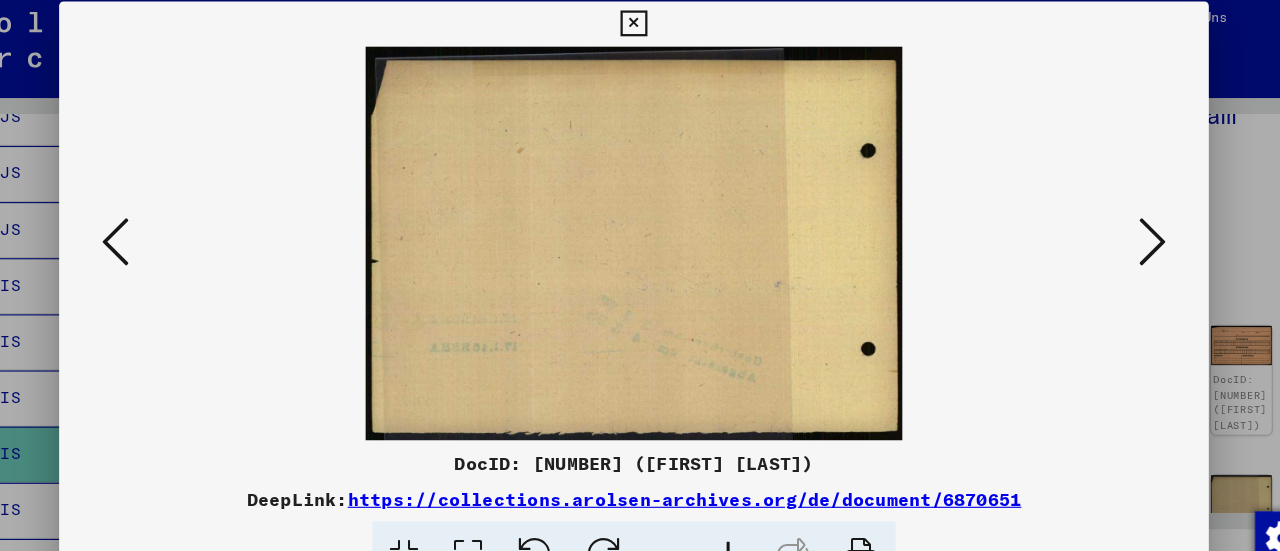 click at bounding box center [1102, 224] 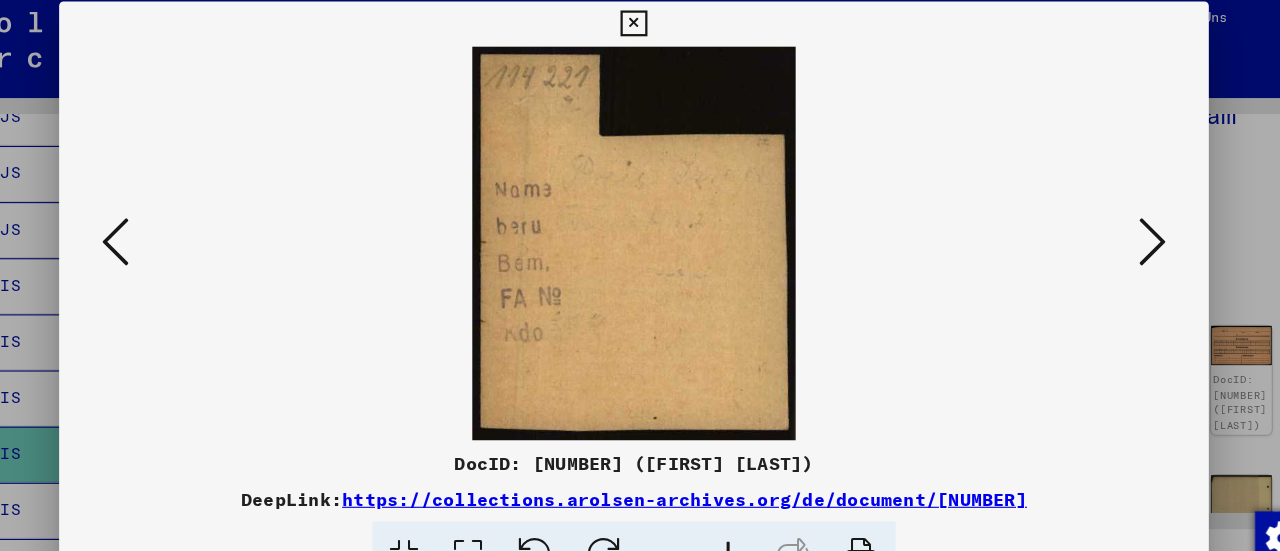 click at bounding box center (1102, 224) 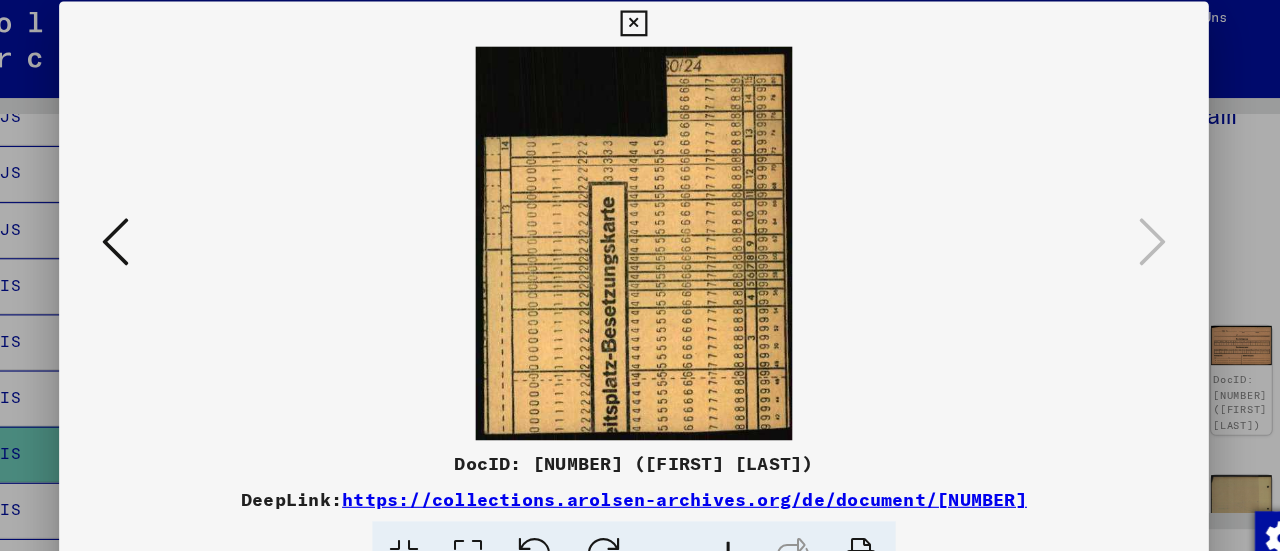 click at bounding box center (639, 30) 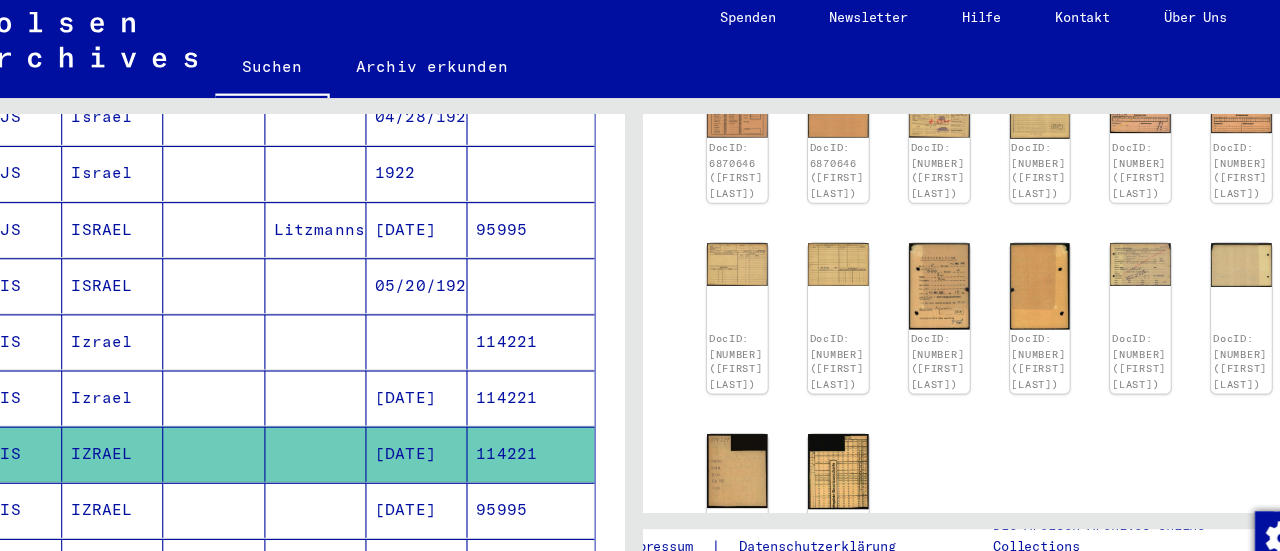 scroll, scrollTop: 400, scrollLeft: 0, axis: vertical 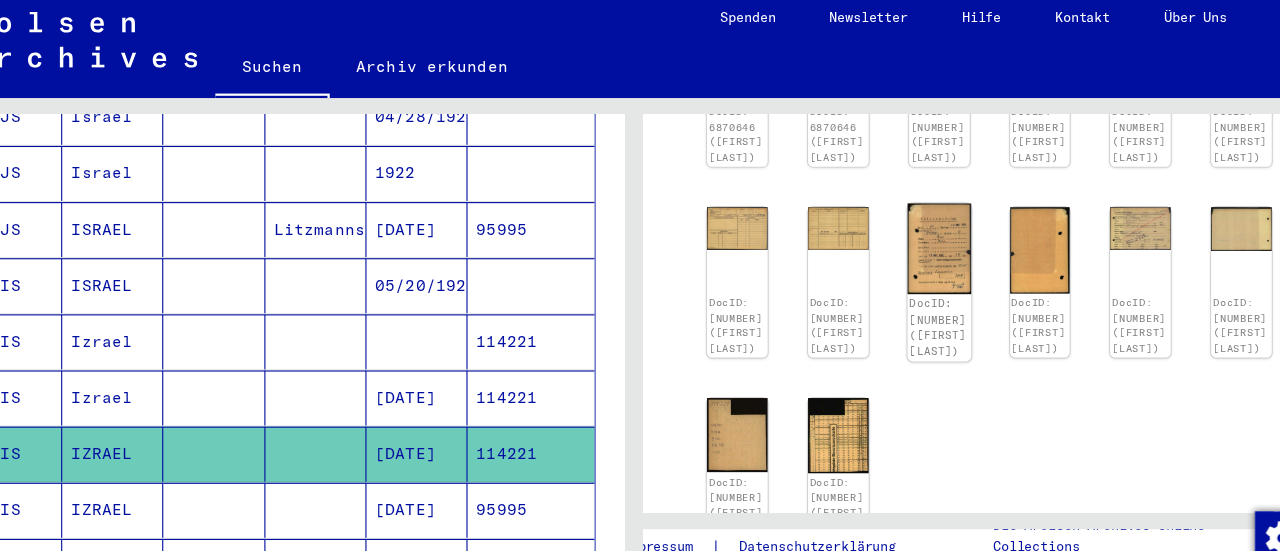 click 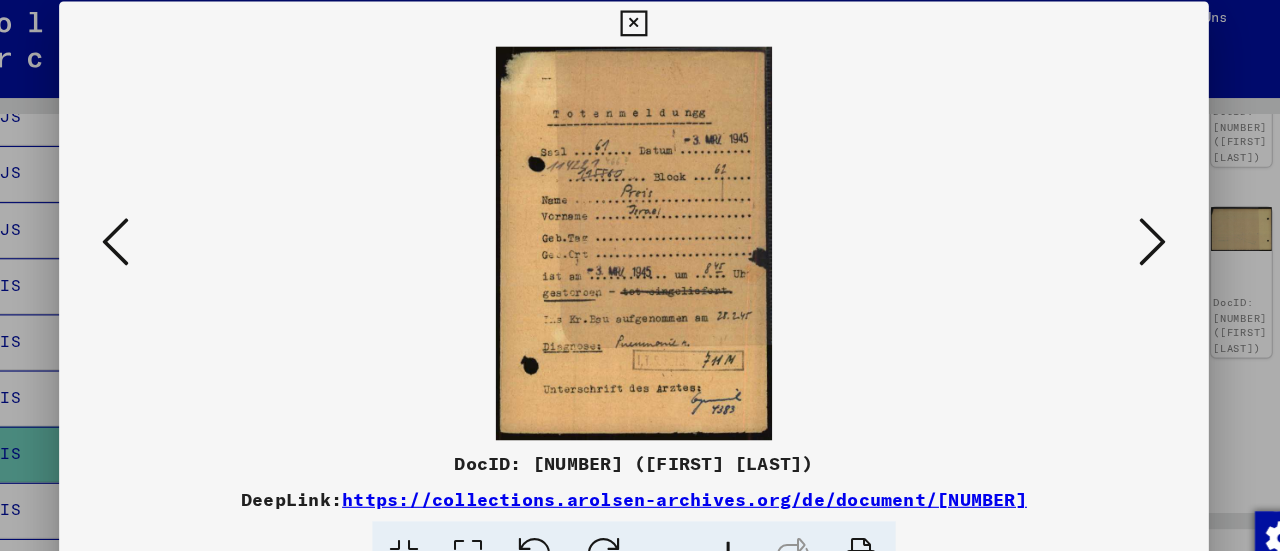 click at bounding box center [639, 30] 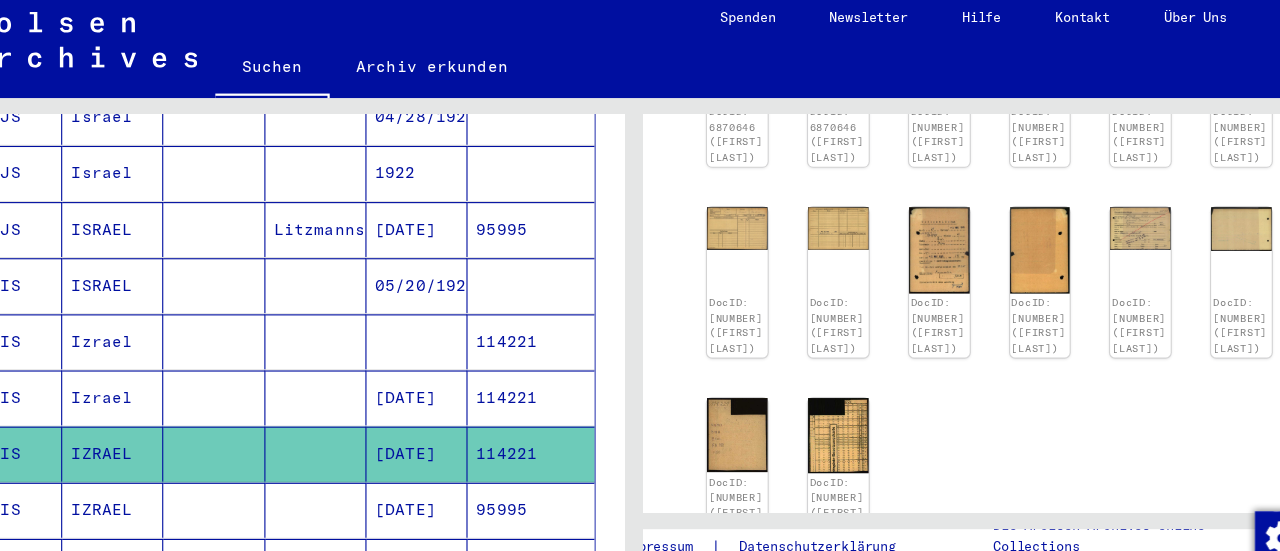 click on "[DATE]" at bounding box center [447, 513] 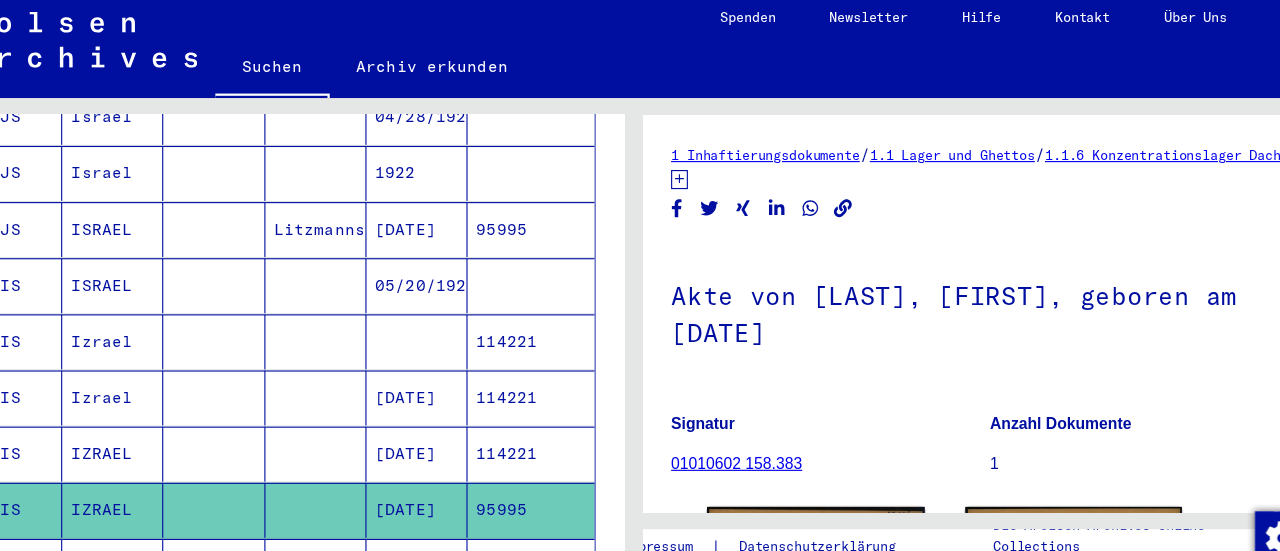 scroll, scrollTop: 0, scrollLeft: 0, axis: both 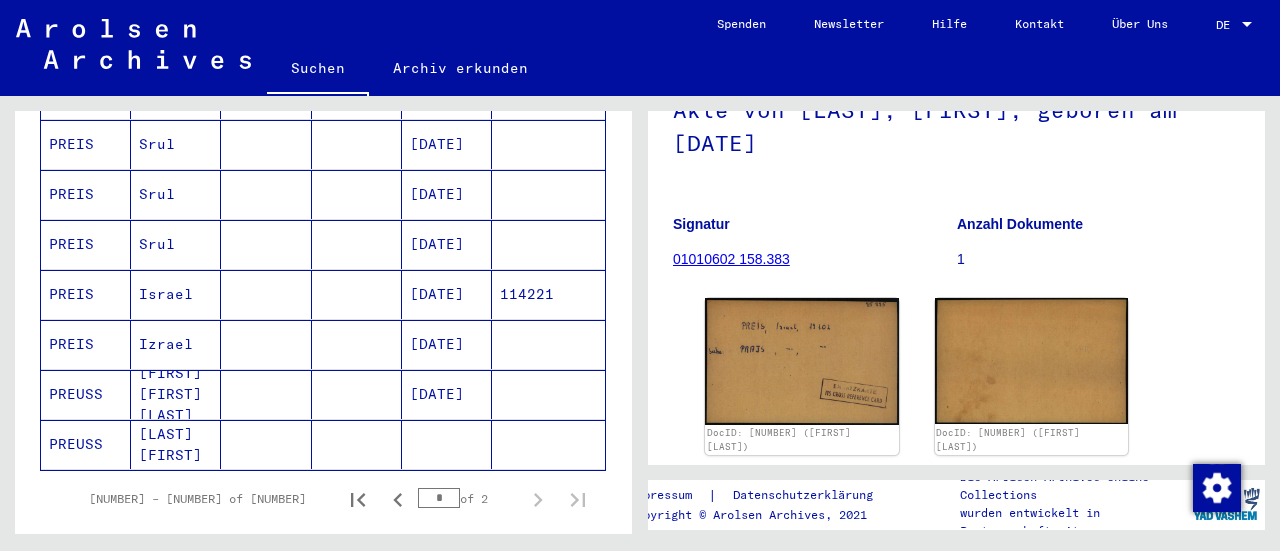 click 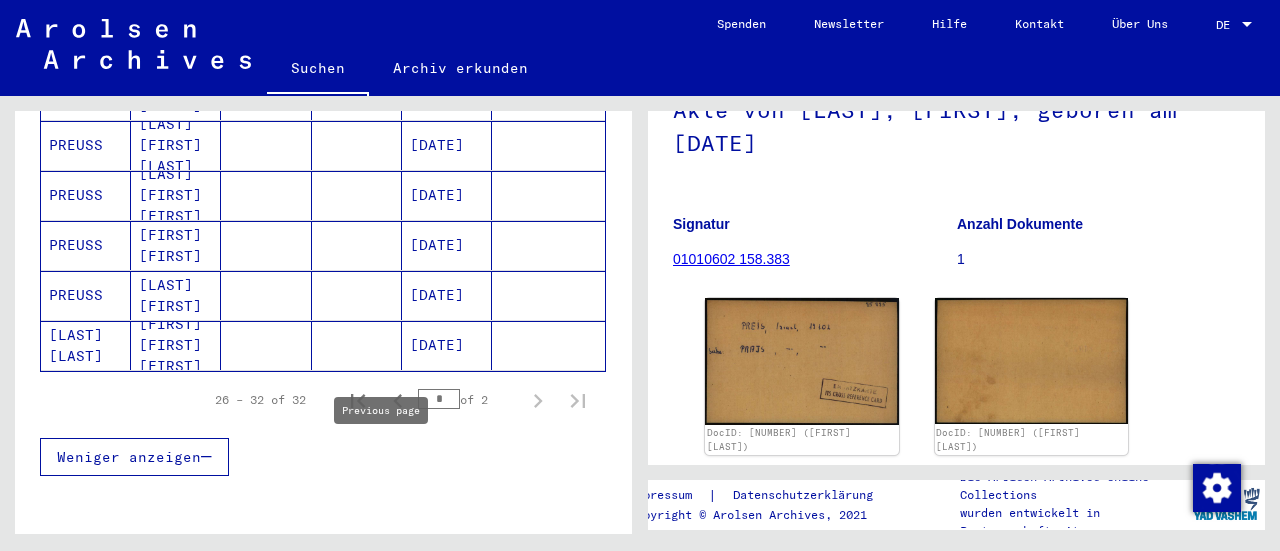 scroll, scrollTop: 403, scrollLeft: 0, axis: vertical 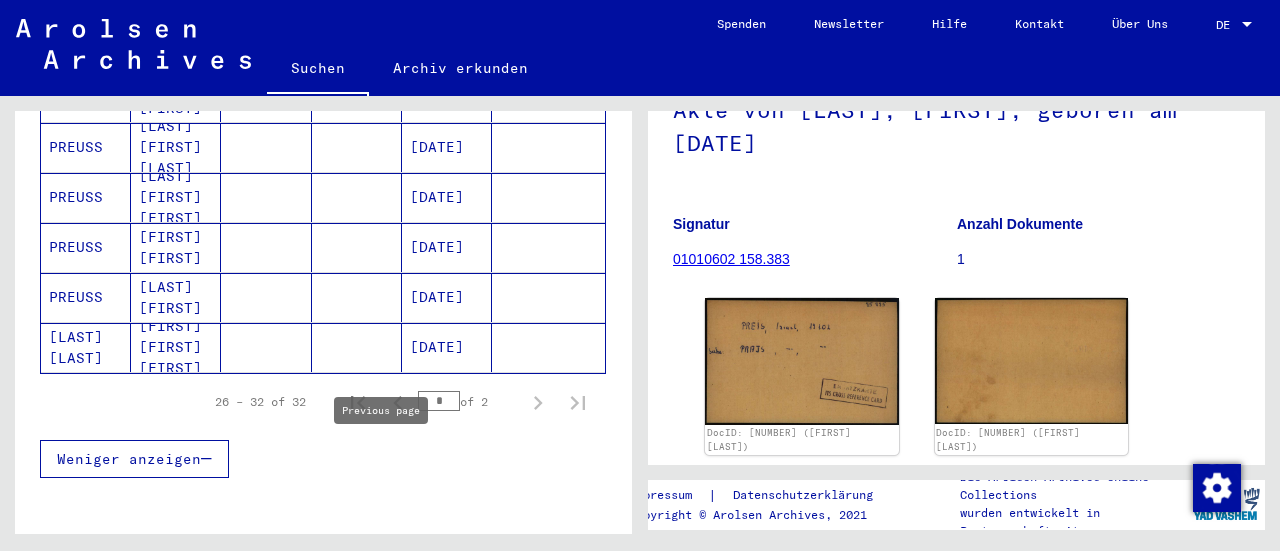 click 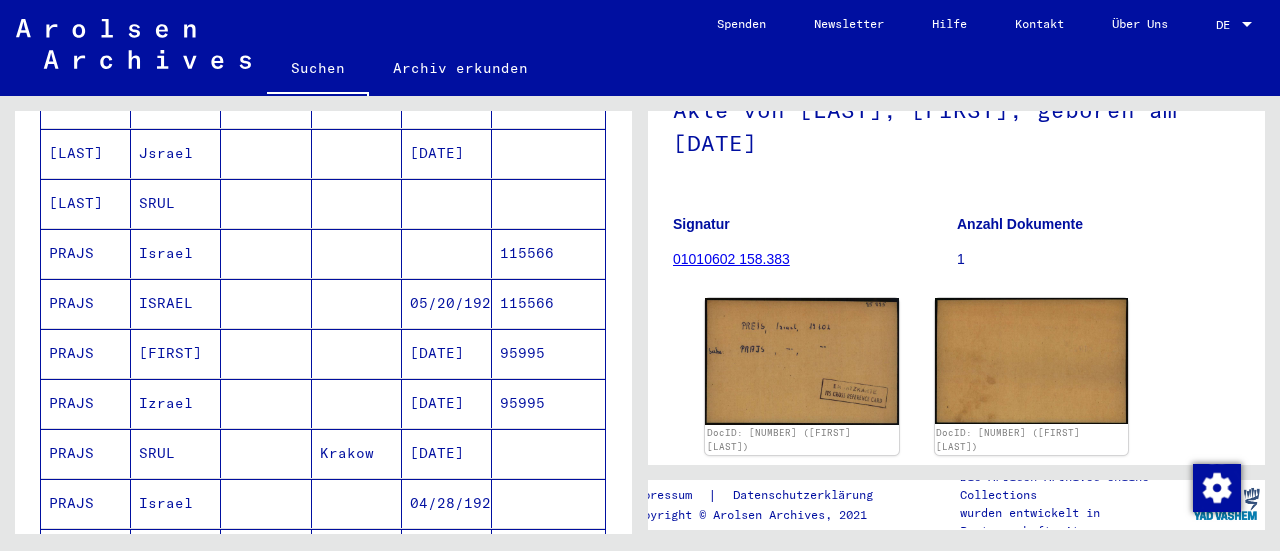 scroll, scrollTop: 360, scrollLeft: 0, axis: vertical 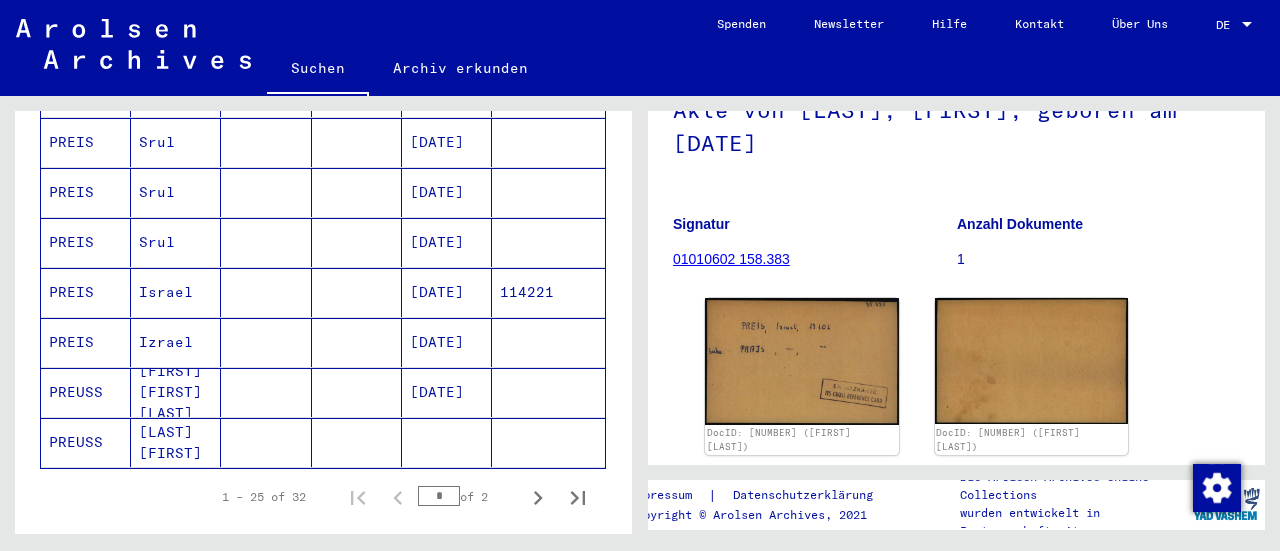 click 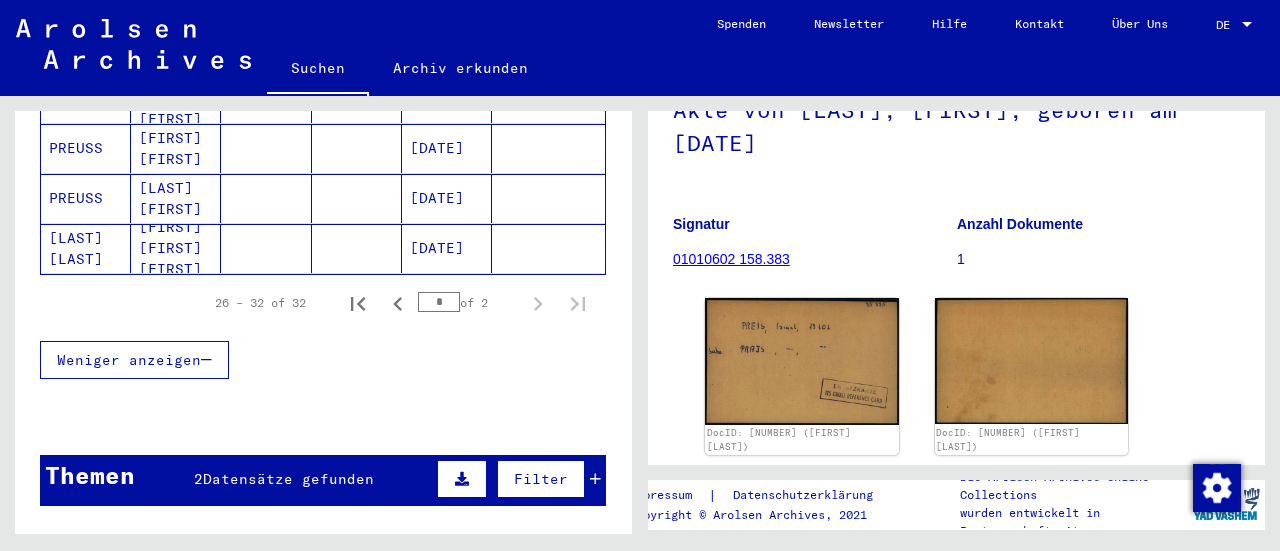 click at bounding box center (595, 479) 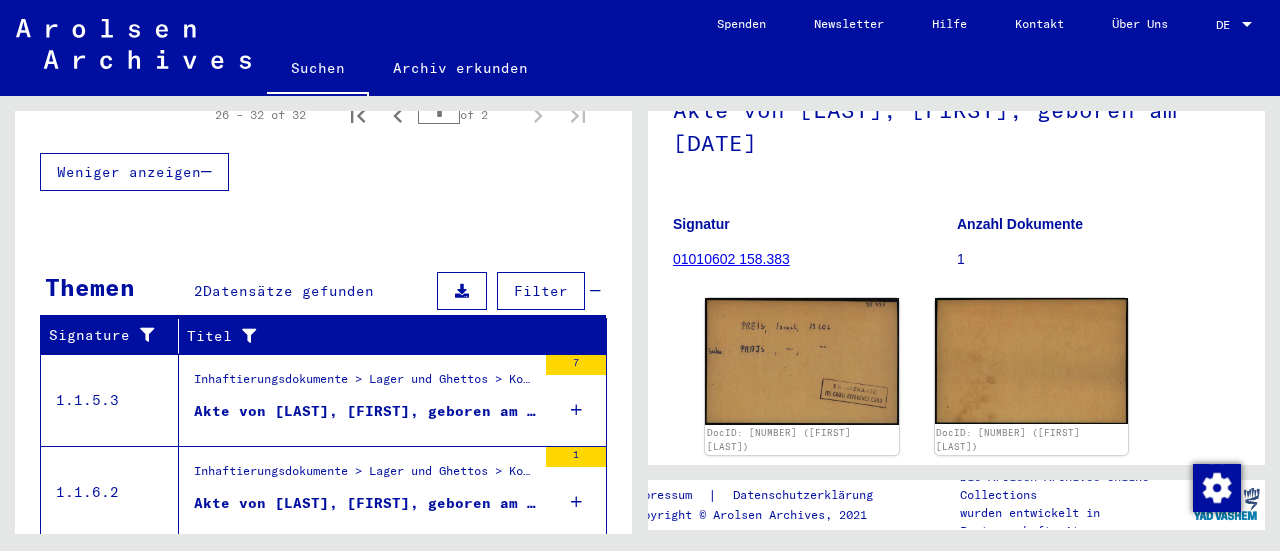 scroll, scrollTop: 721, scrollLeft: 0, axis: vertical 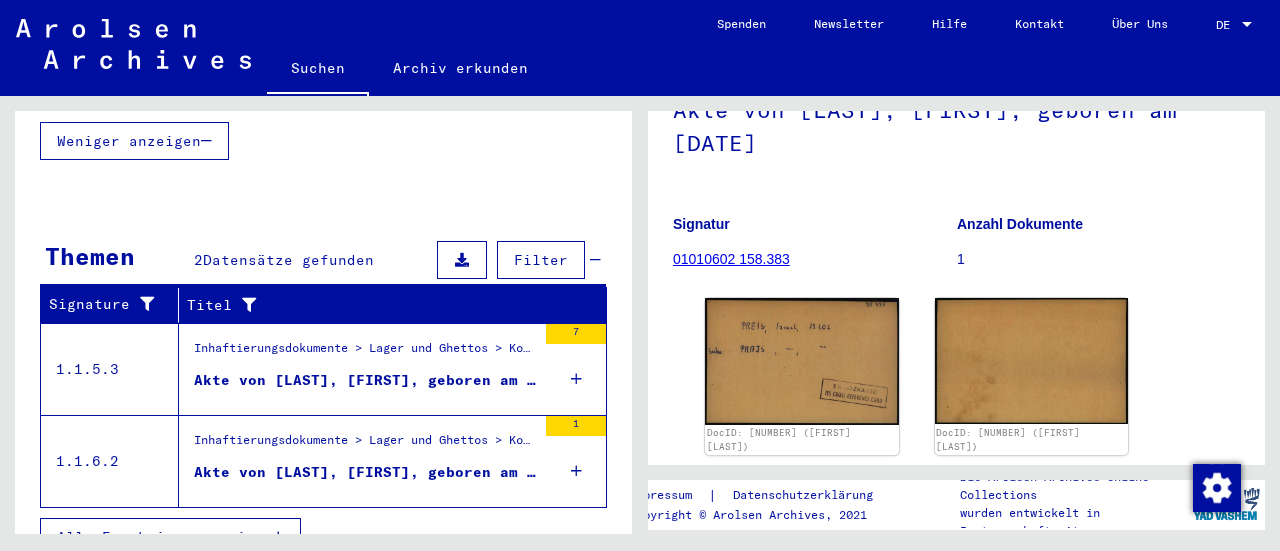 click at bounding box center [576, 379] 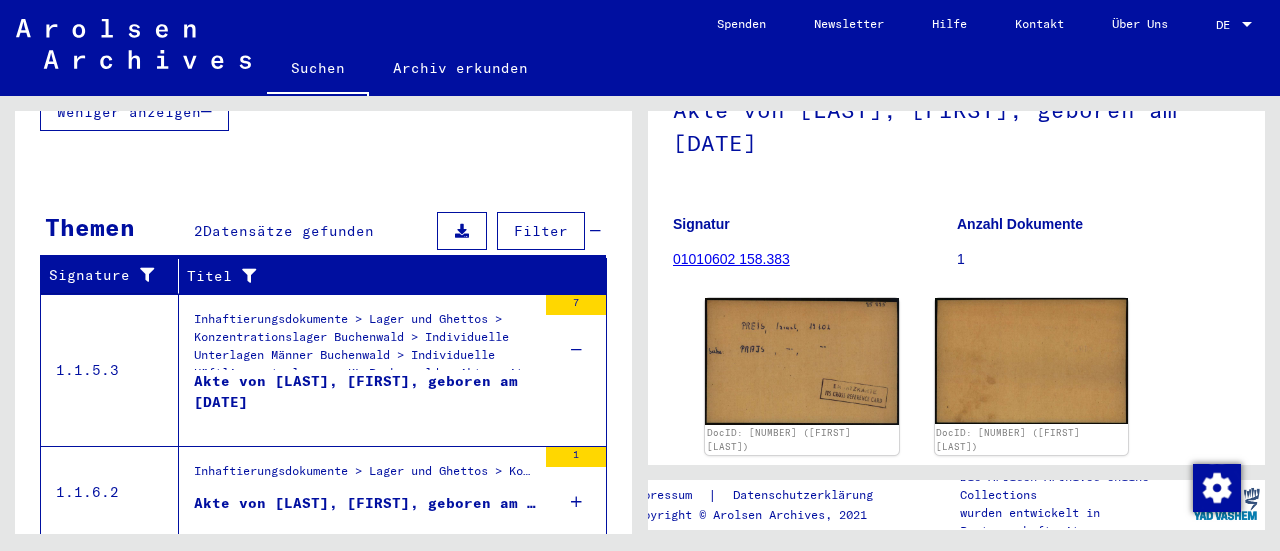 scroll, scrollTop: 756, scrollLeft: 0, axis: vertical 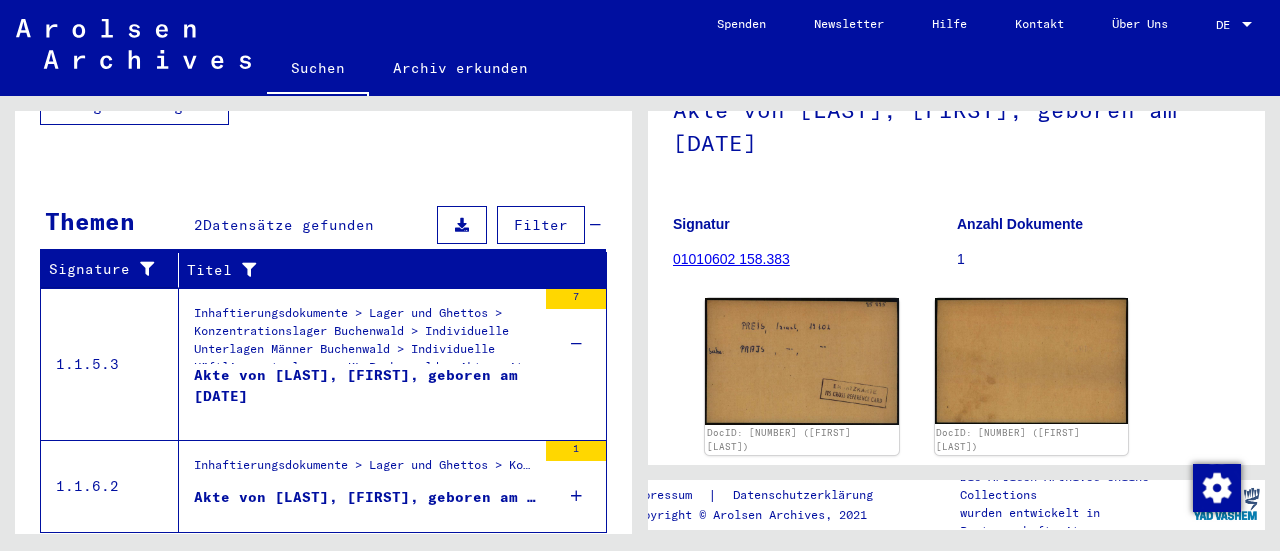 click on "1" at bounding box center (576, 486) 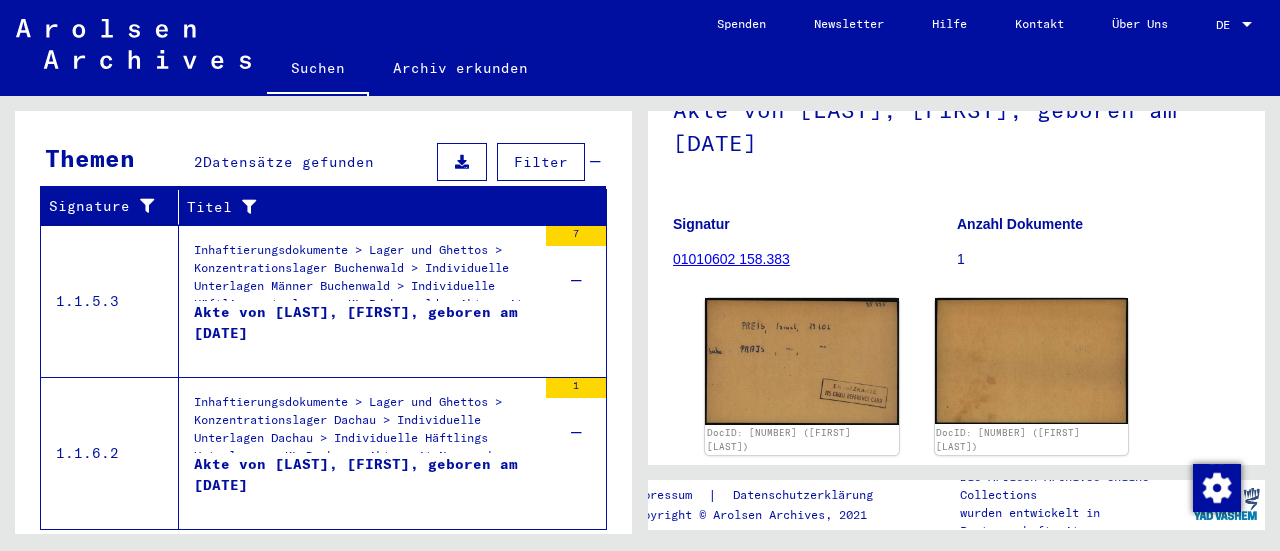 scroll, scrollTop: 841, scrollLeft: 0, axis: vertical 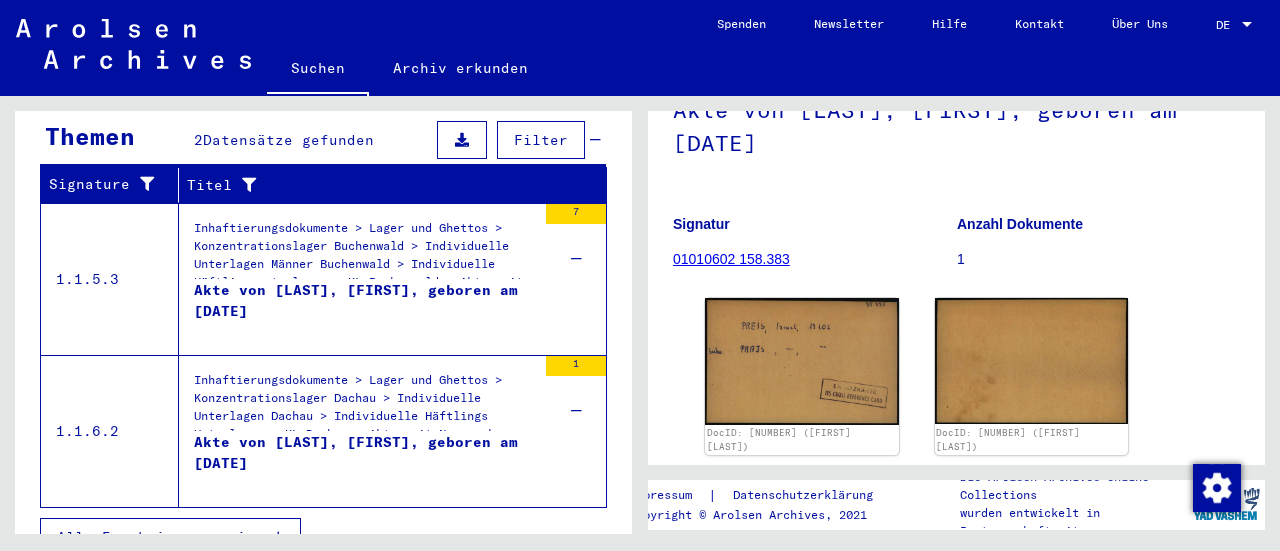click on "Akte von [LAST], [FIRST], geboren am [DATE]" at bounding box center (365, 310) 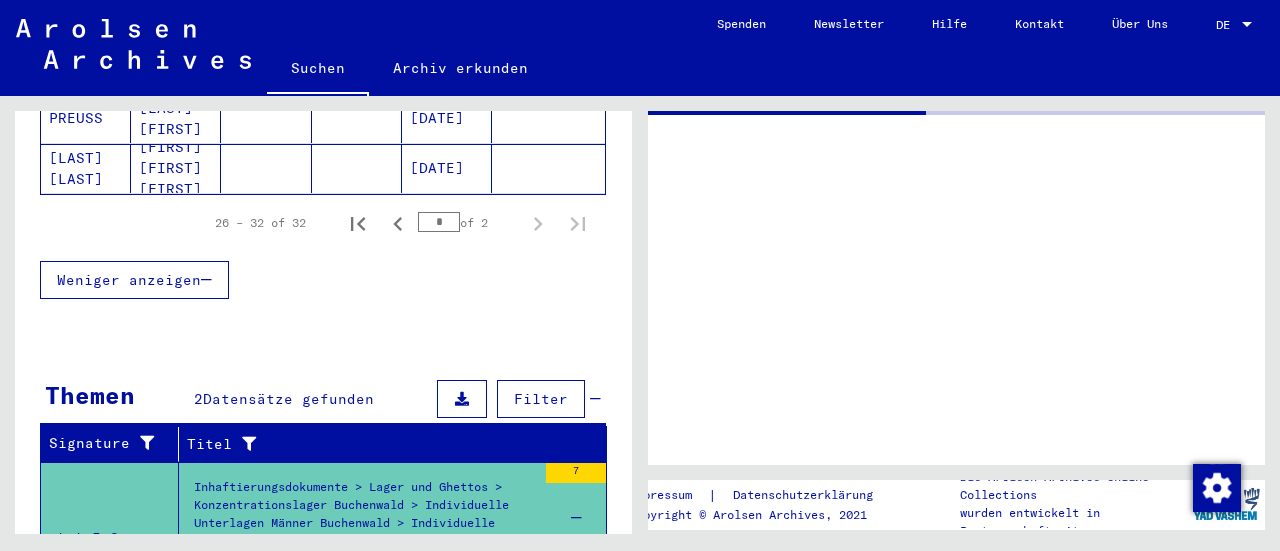 scroll, scrollTop: 325, scrollLeft: 0, axis: vertical 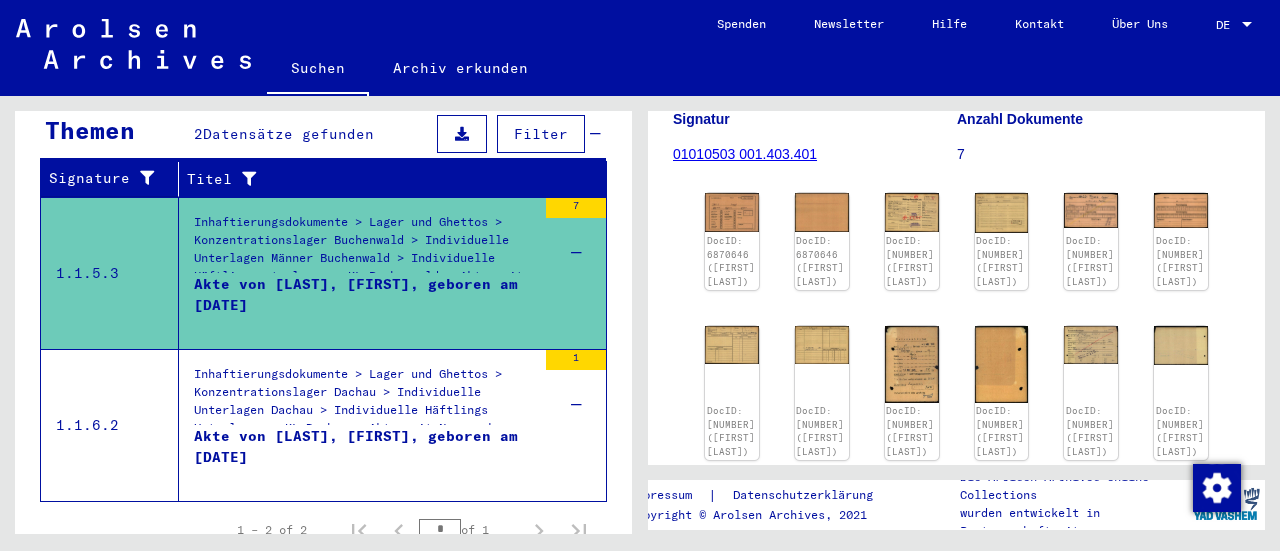 click 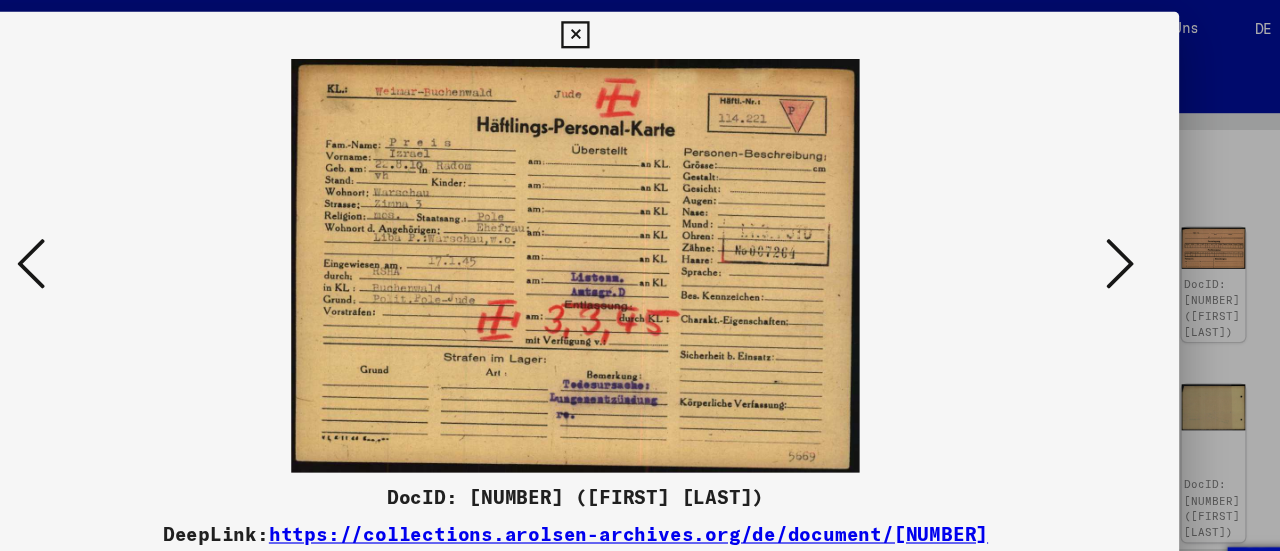 click at bounding box center [639, 30] 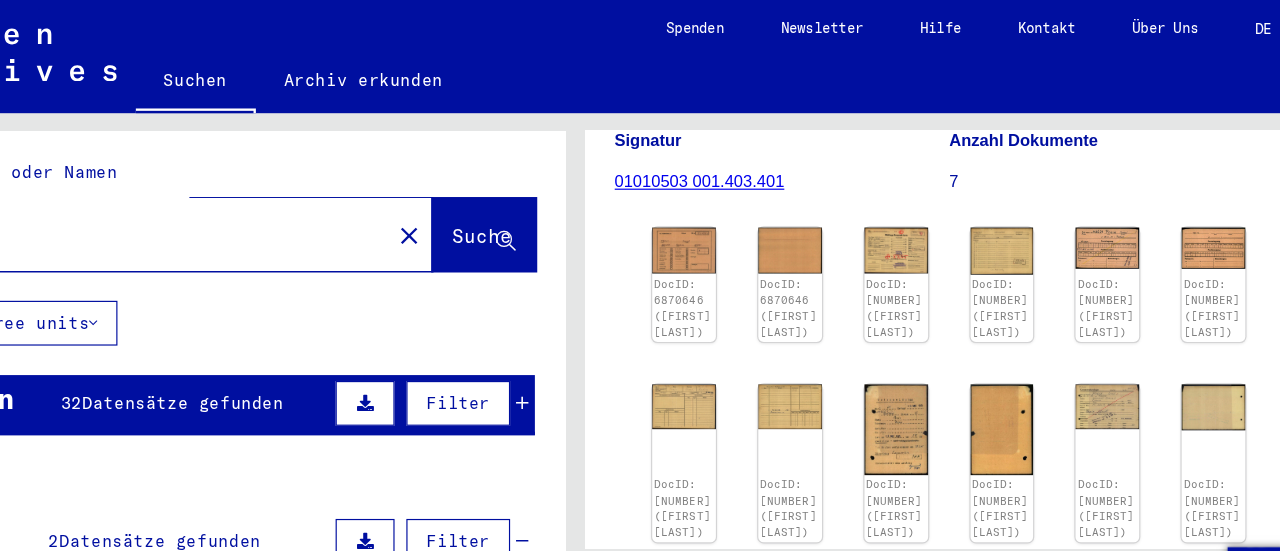 scroll, scrollTop: 2, scrollLeft: 0, axis: vertical 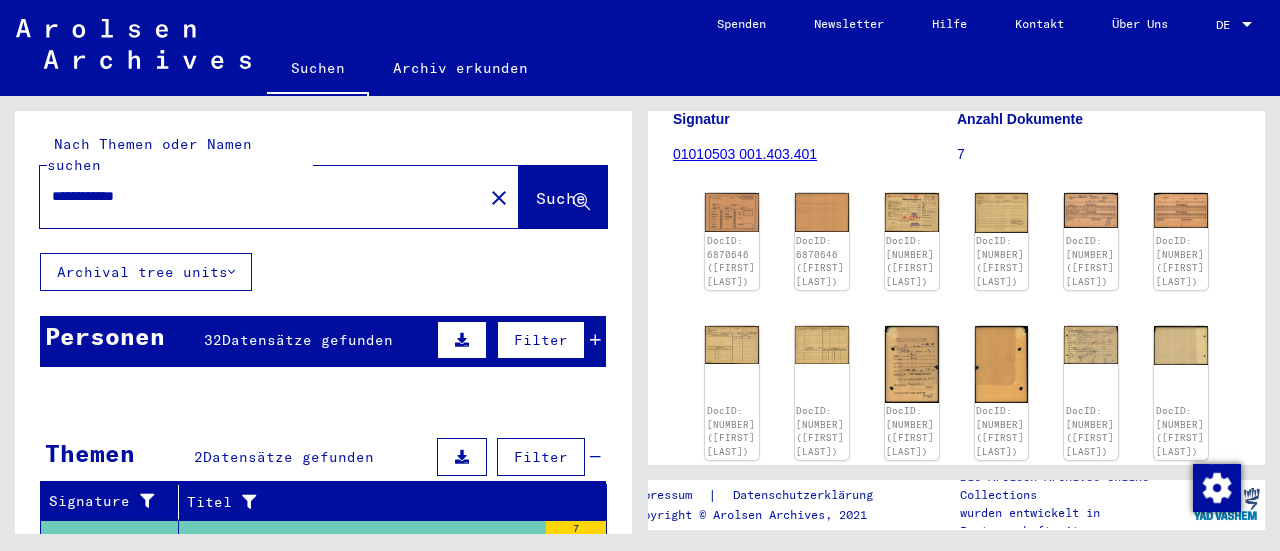 click at bounding box center (595, 340) 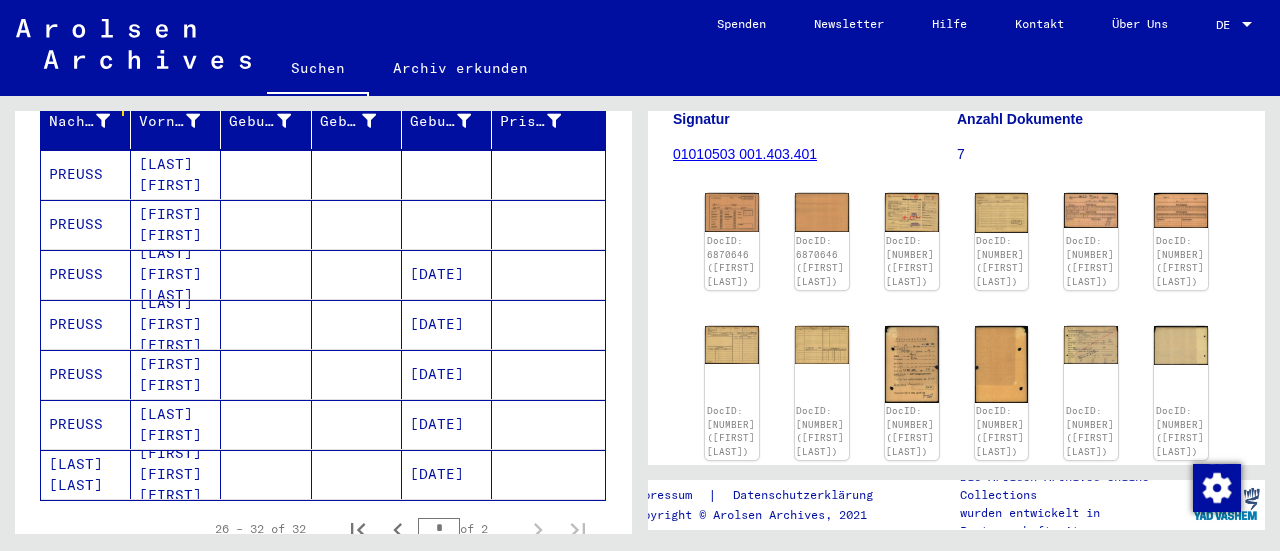 scroll, scrollTop: 277, scrollLeft: 0, axis: vertical 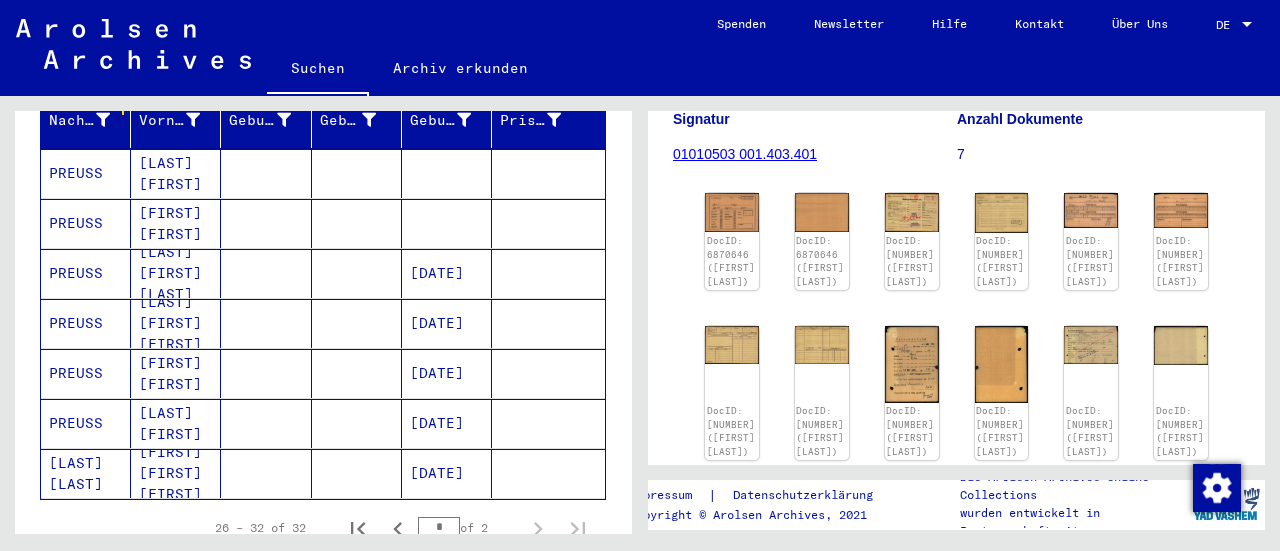 click at bounding box center [357, 223] 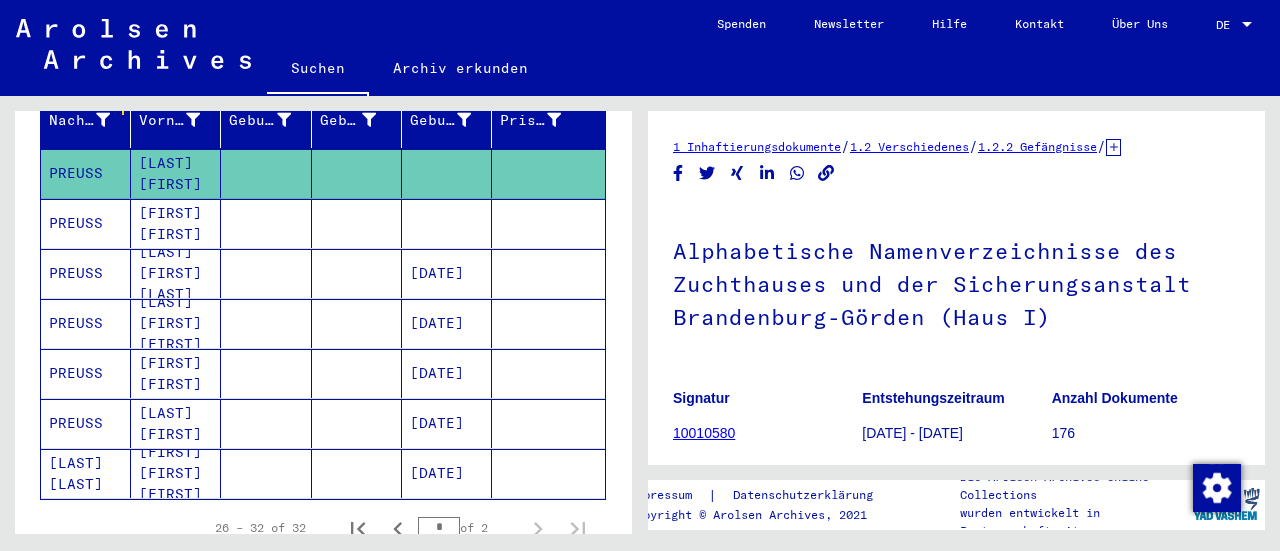 scroll, scrollTop: 0, scrollLeft: 0, axis: both 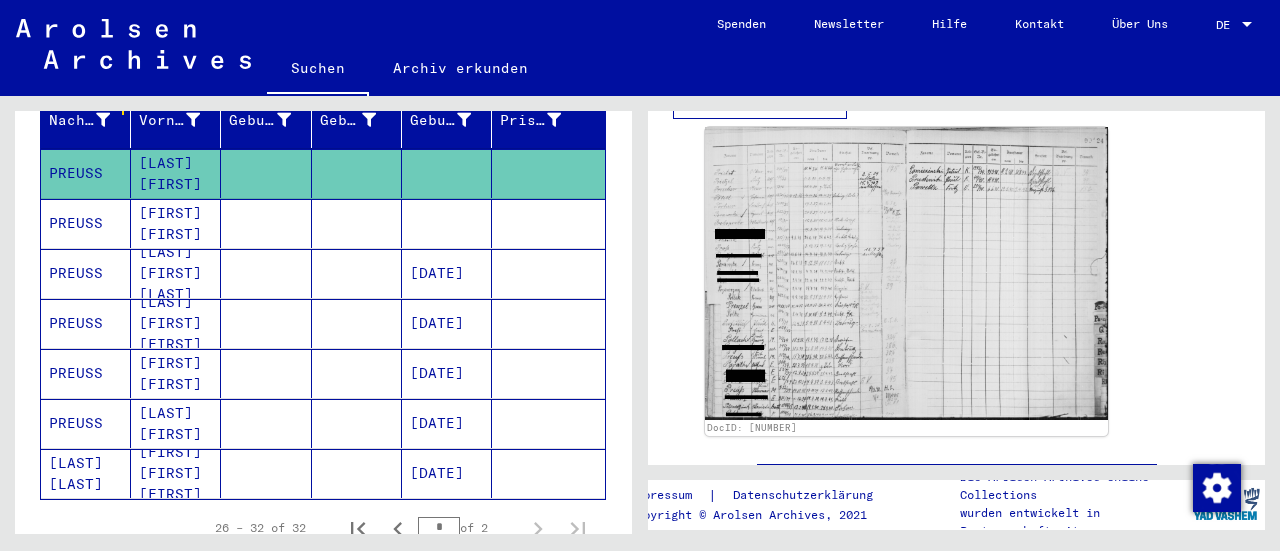 click 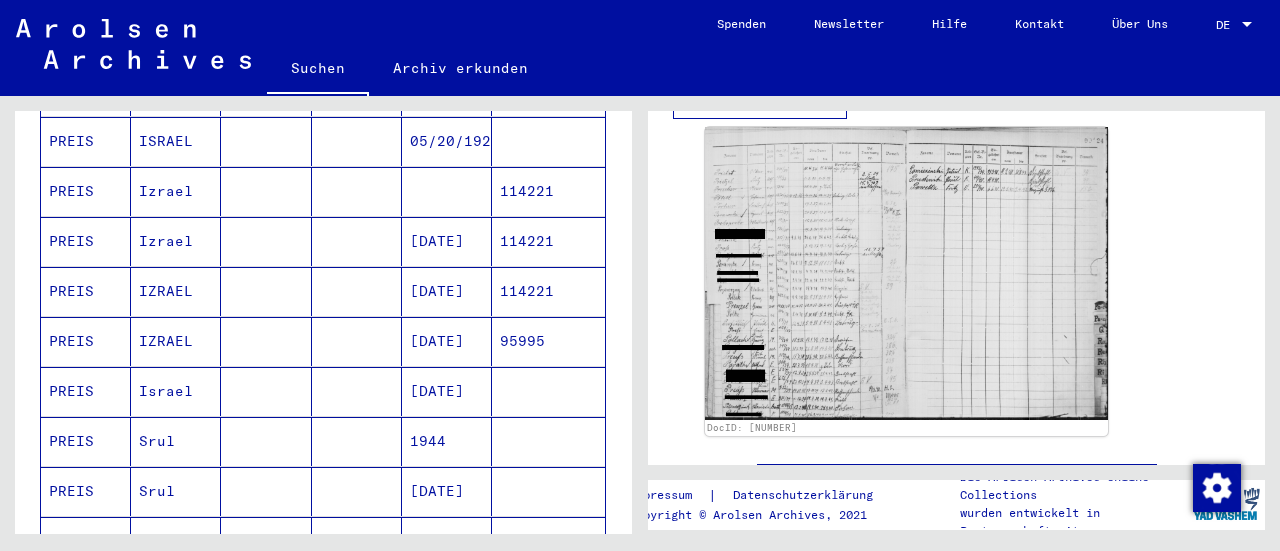 scroll, scrollTop: 862, scrollLeft: 0, axis: vertical 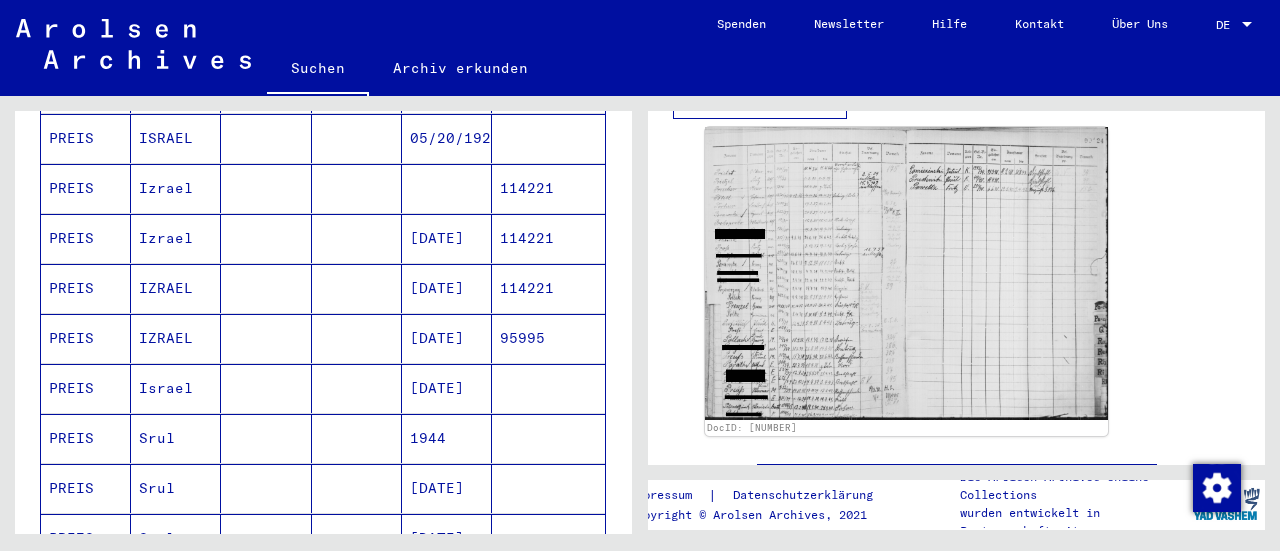 drag, startPoint x: 547, startPoint y: 203, endPoint x: 490, endPoint y: 207, distance: 57.14018 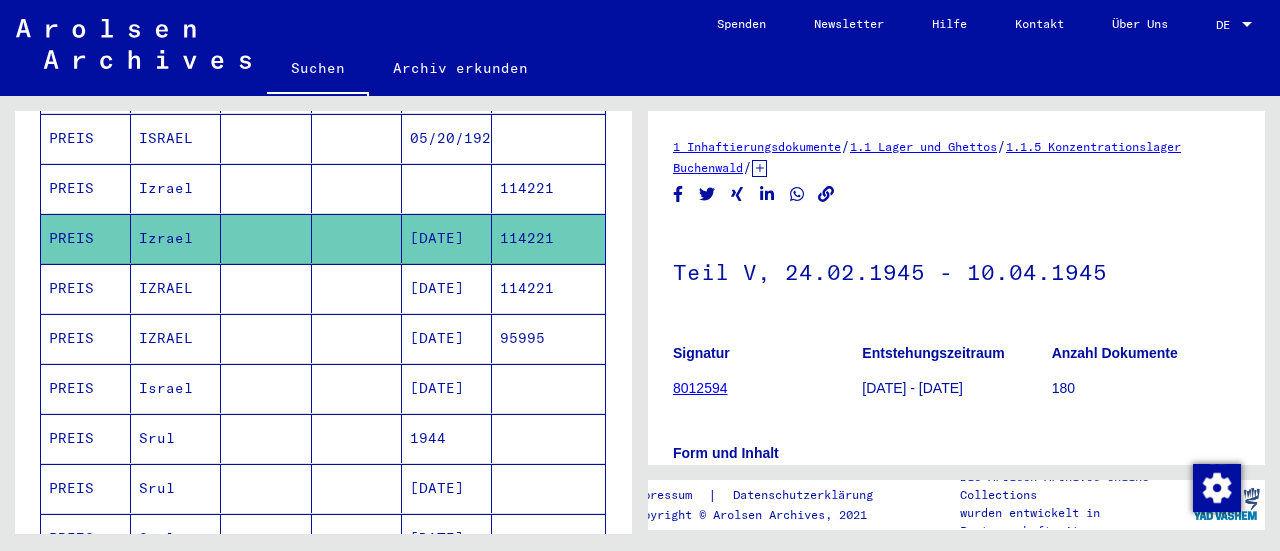 scroll, scrollTop: 0, scrollLeft: 0, axis: both 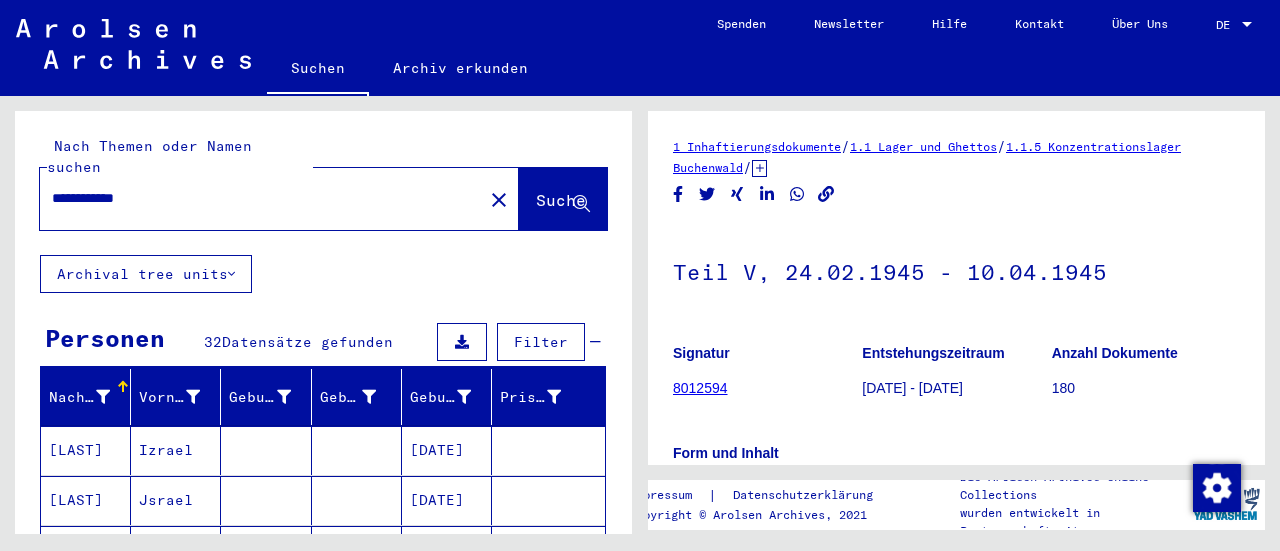click on "**********" at bounding box center (261, 198) 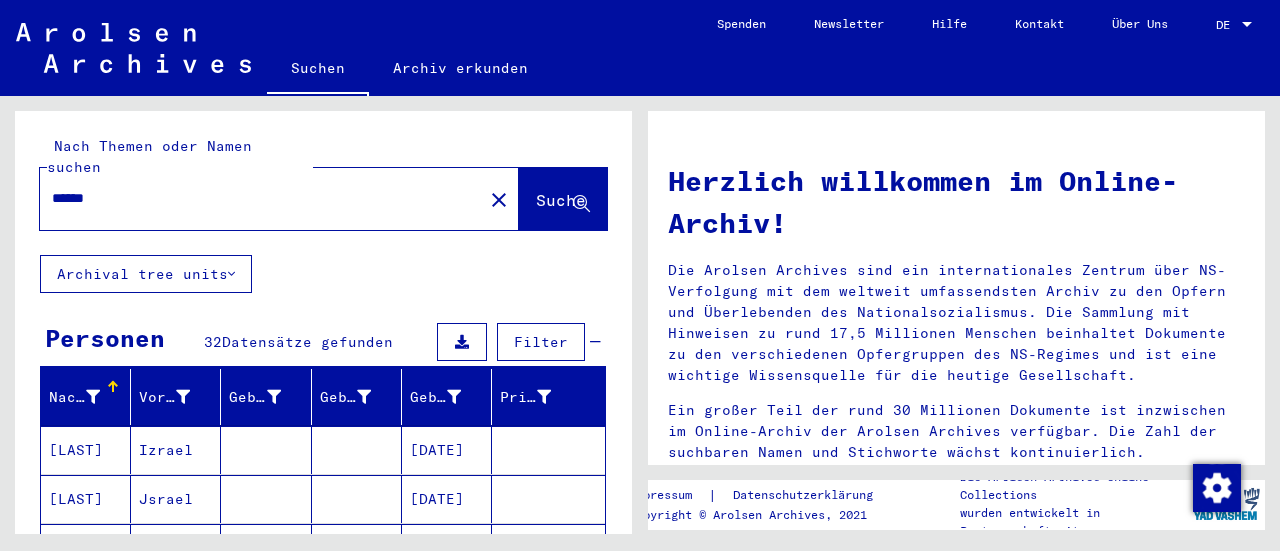 click on "******" at bounding box center [255, 198] 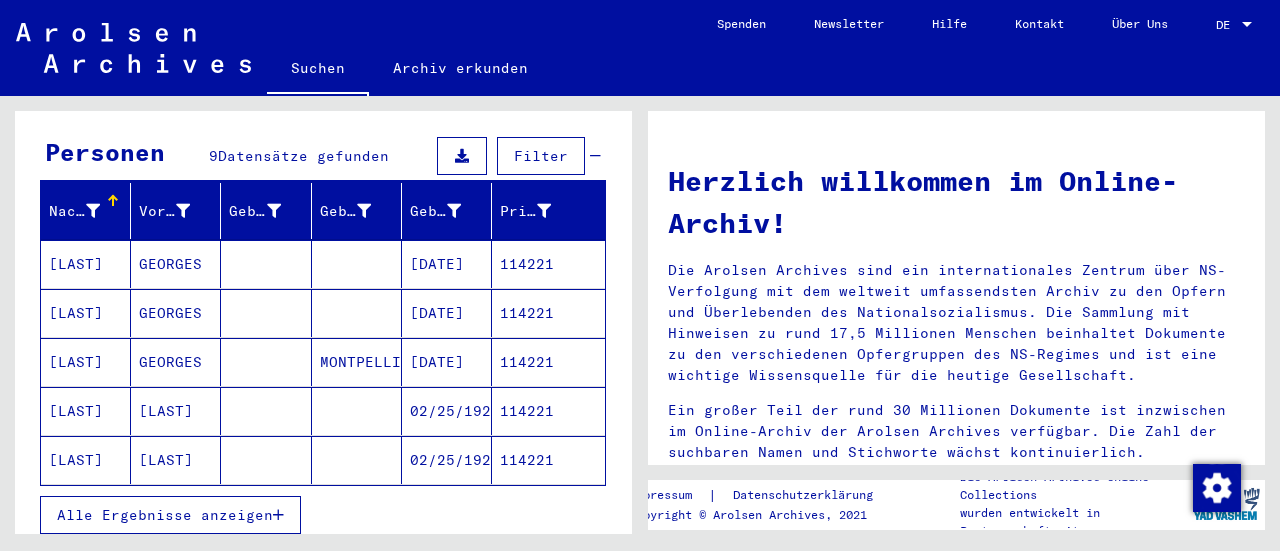 scroll, scrollTop: 204, scrollLeft: 0, axis: vertical 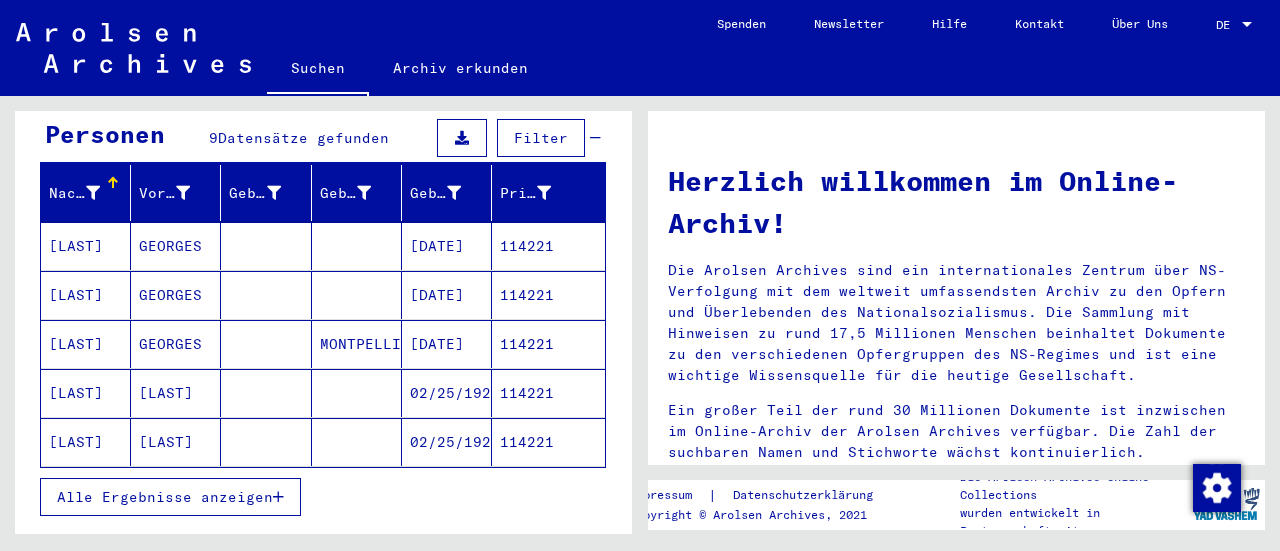click on "Alle Ergebnisse anzeigen" at bounding box center [165, 497] 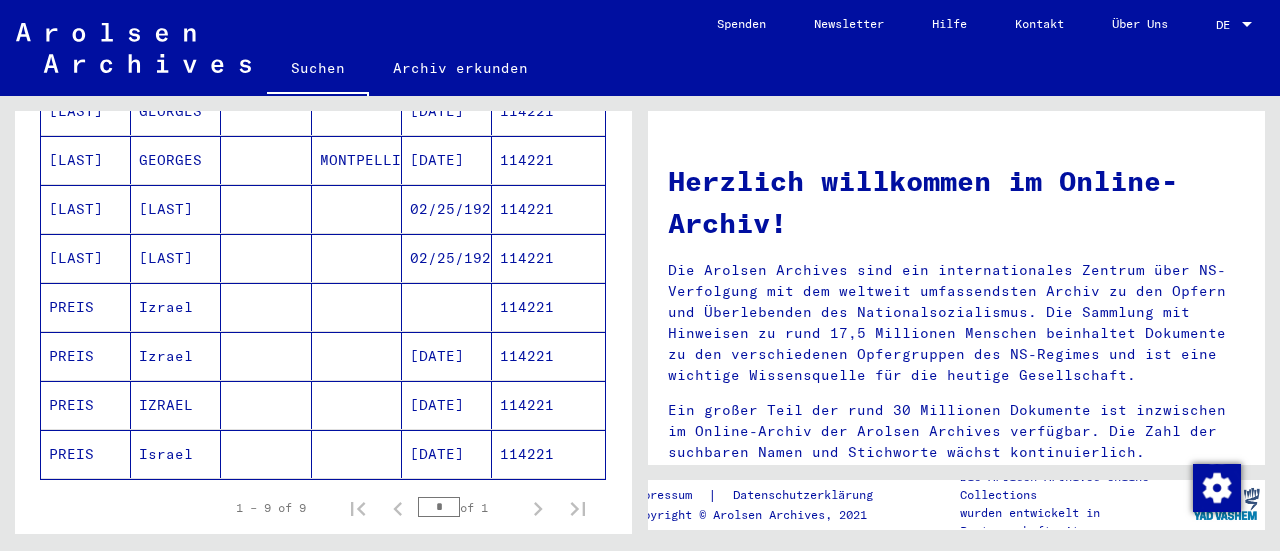 scroll, scrollTop: 402, scrollLeft: 0, axis: vertical 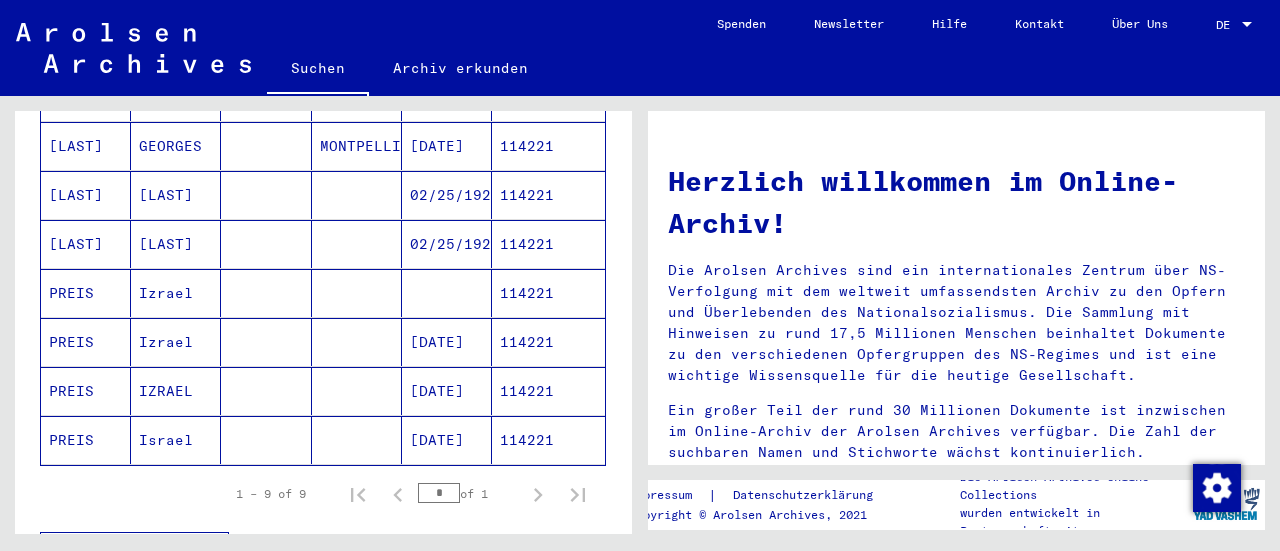click on "[DATE]" 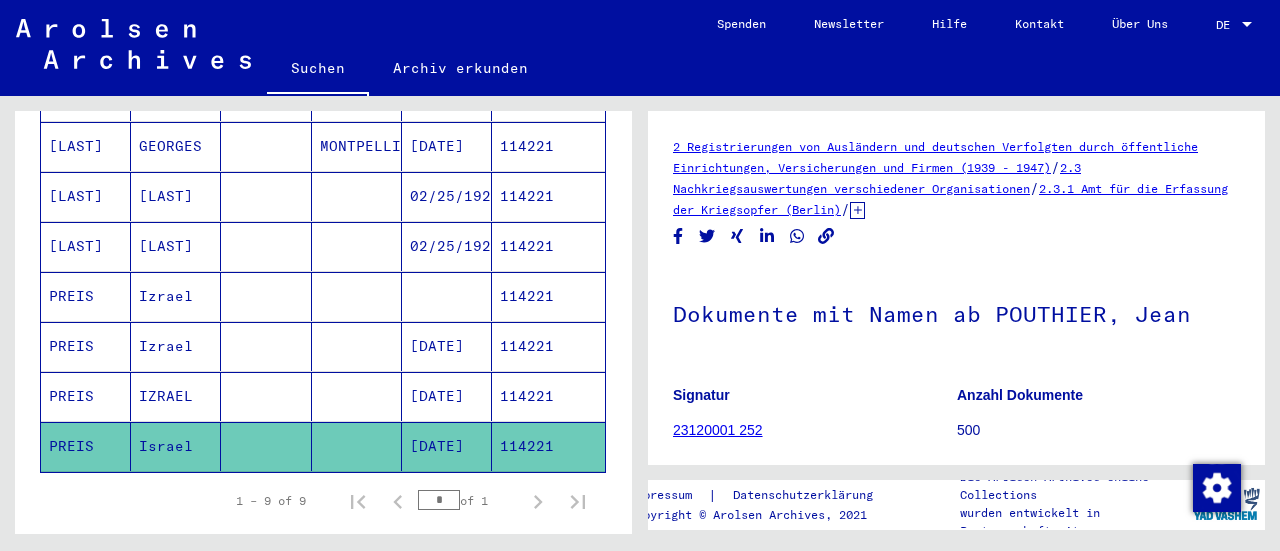 scroll, scrollTop: 0, scrollLeft: 0, axis: both 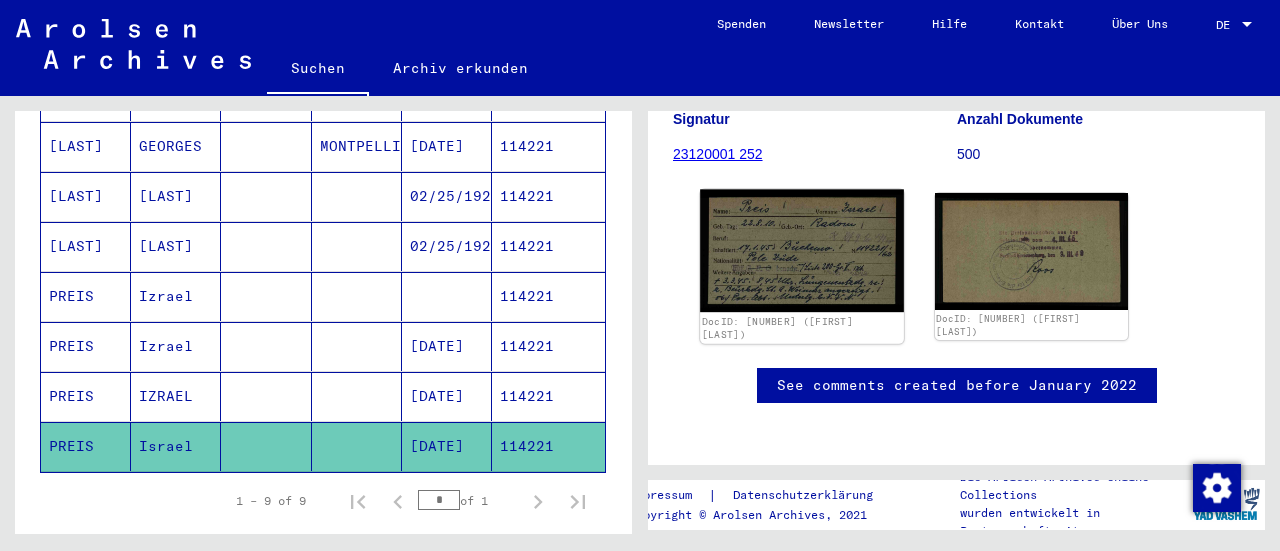 click 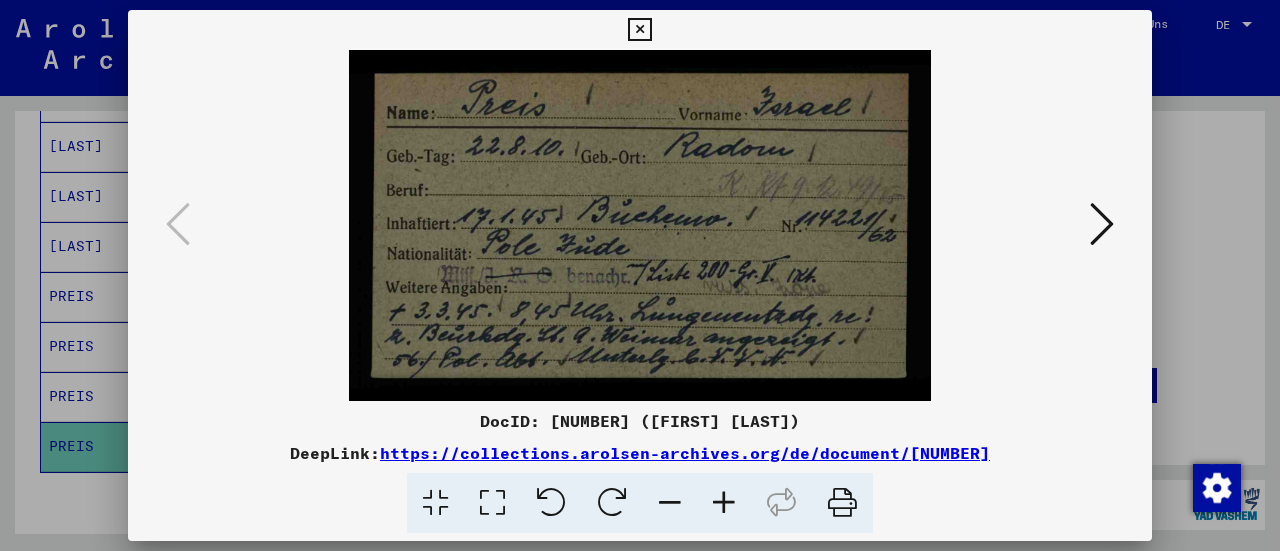 click at bounding box center [1102, 224] 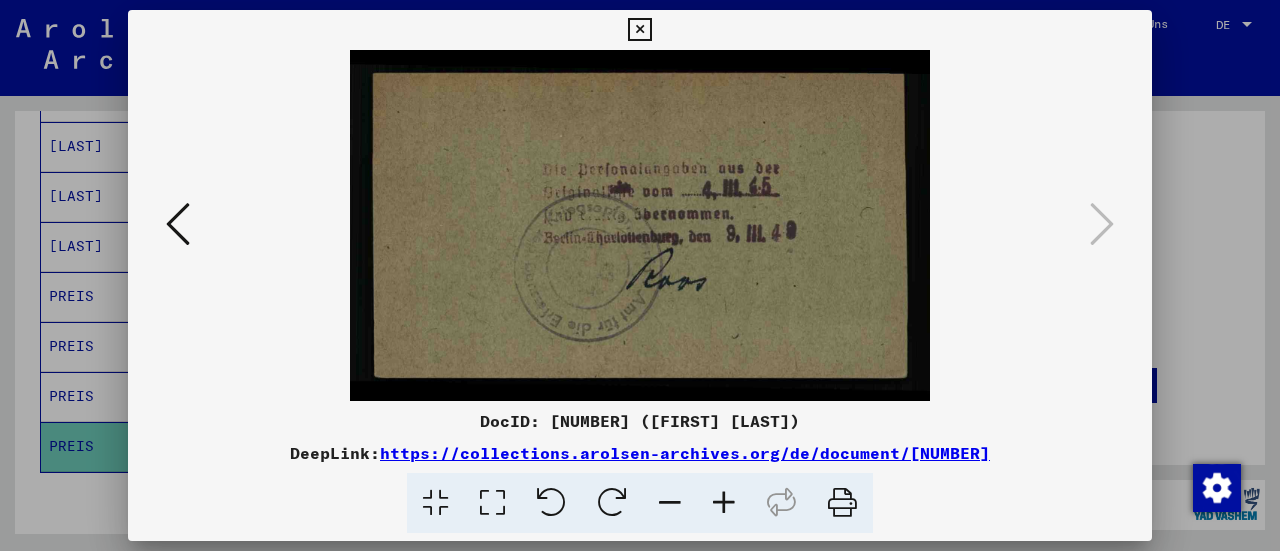 click at bounding box center (639, 30) 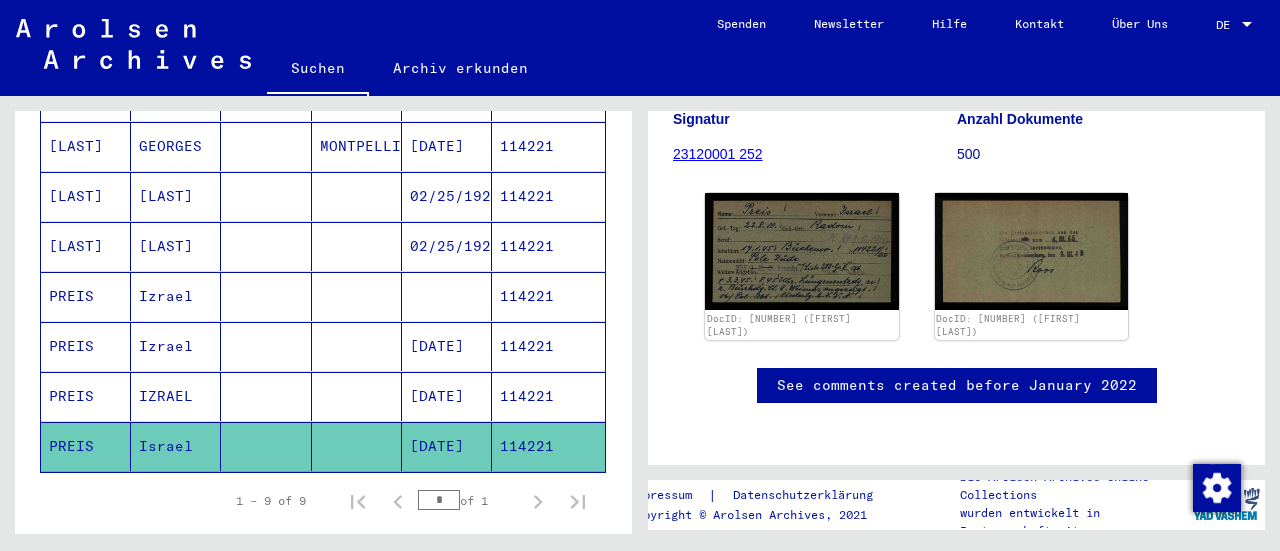 click on "[DATE]" at bounding box center [447, 446] 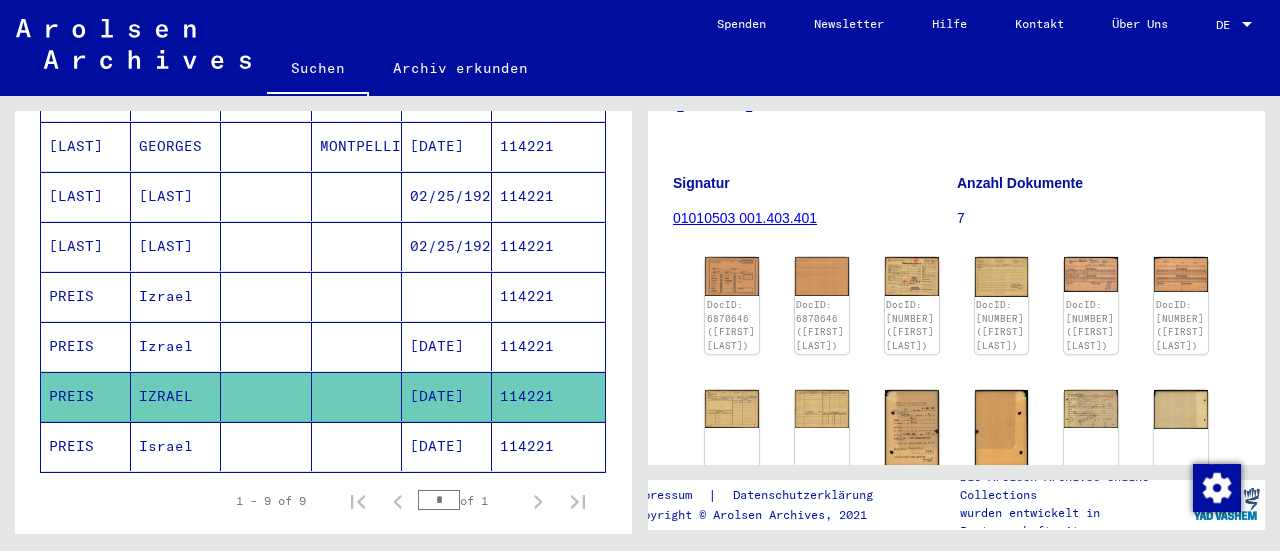 scroll, scrollTop: 204, scrollLeft: 0, axis: vertical 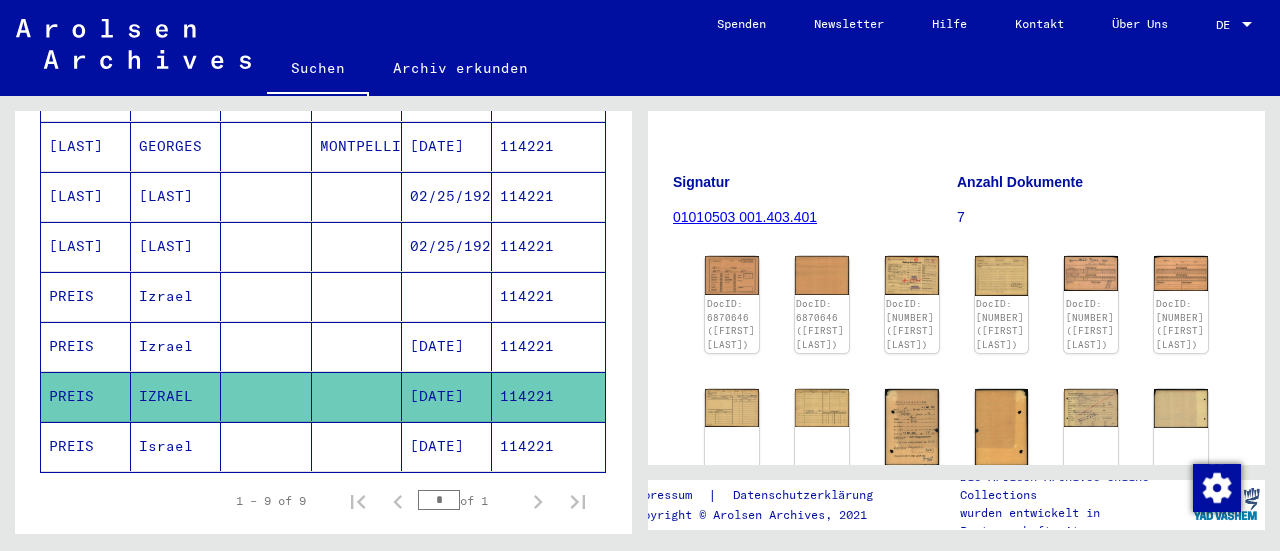 click on "[DATE]" at bounding box center (447, 396) 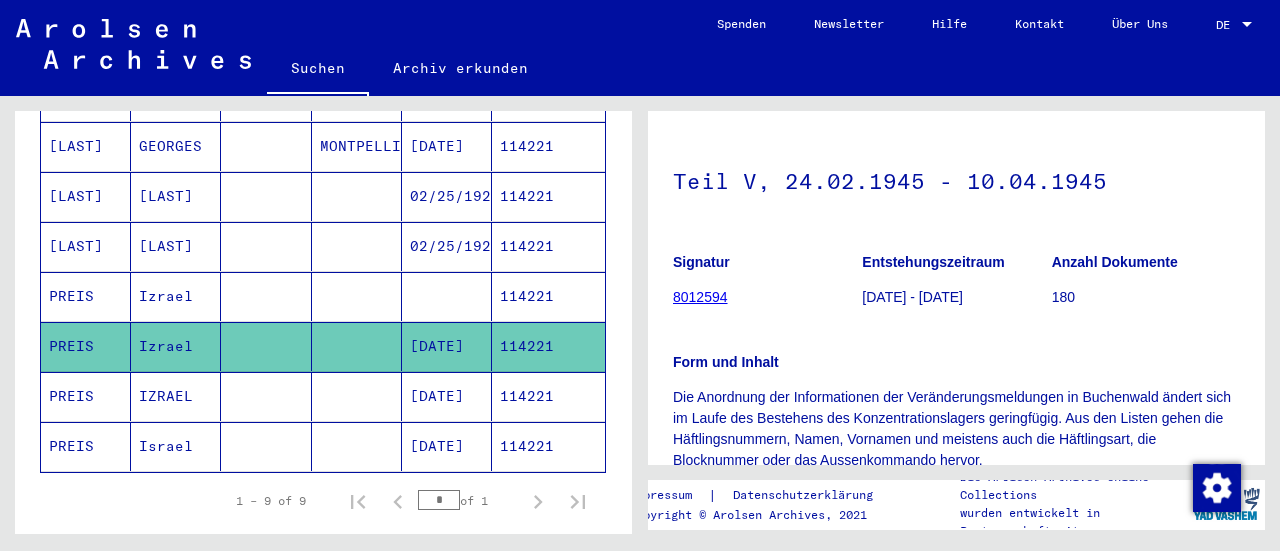 scroll, scrollTop: 0, scrollLeft: 0, axis: both 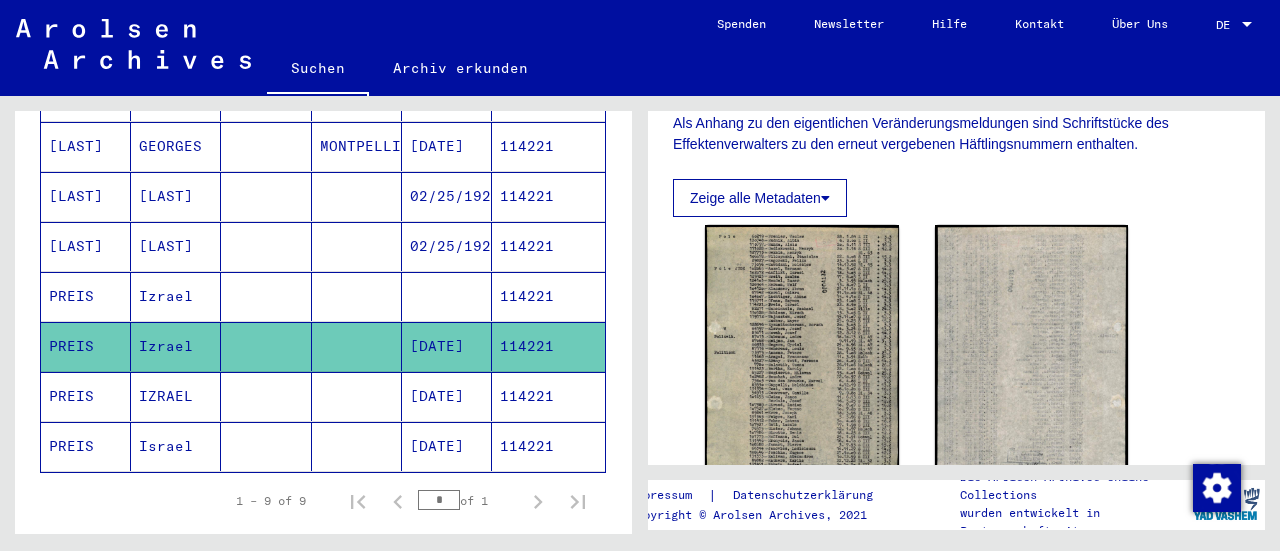 click at bounding box center (447, 346) 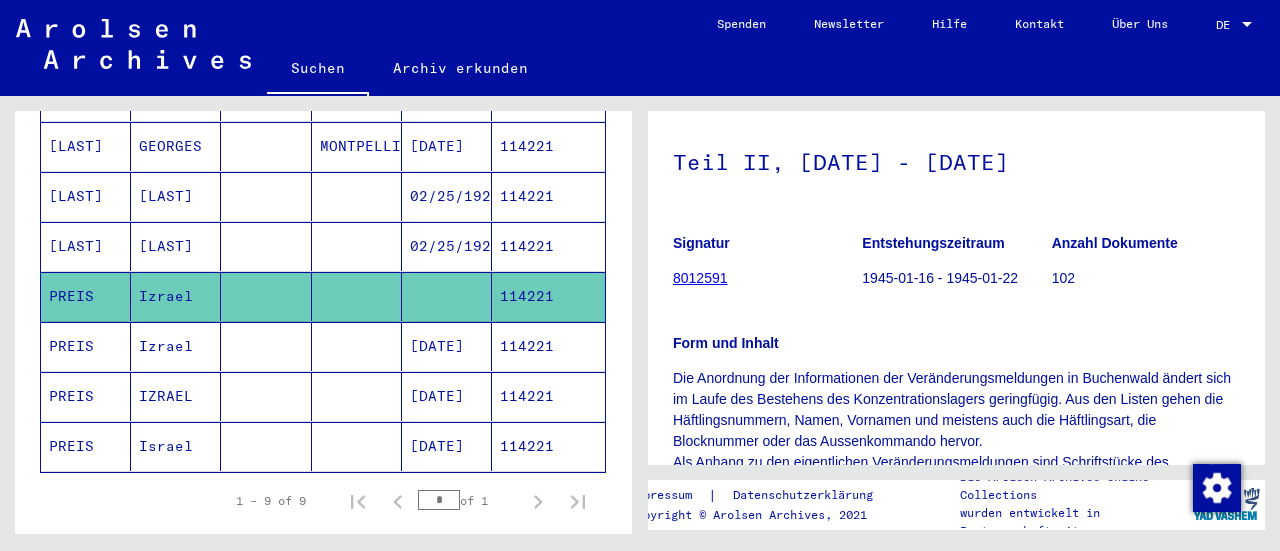 scroll, scrollTop: 114, scrollLeft: 0, axis: vertical 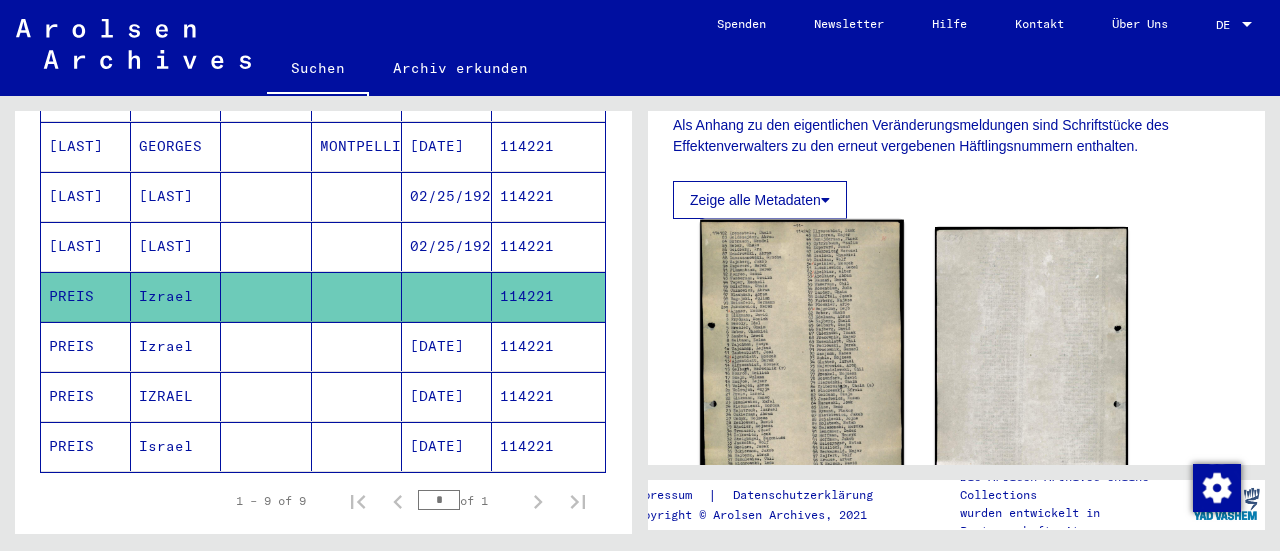 click 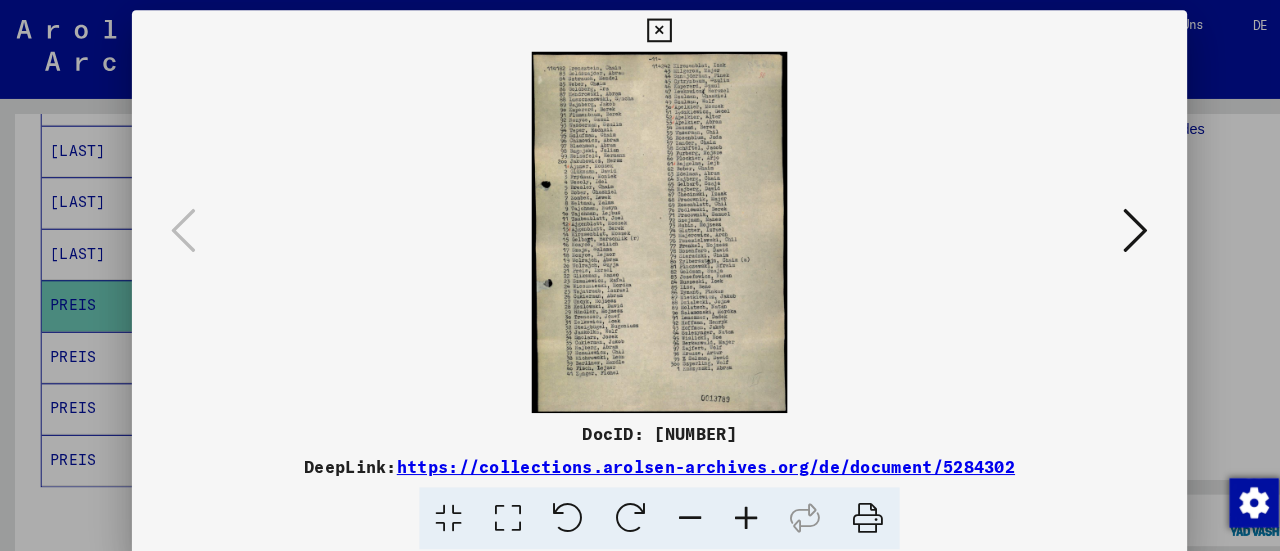 click at bounding box center [639, 30] 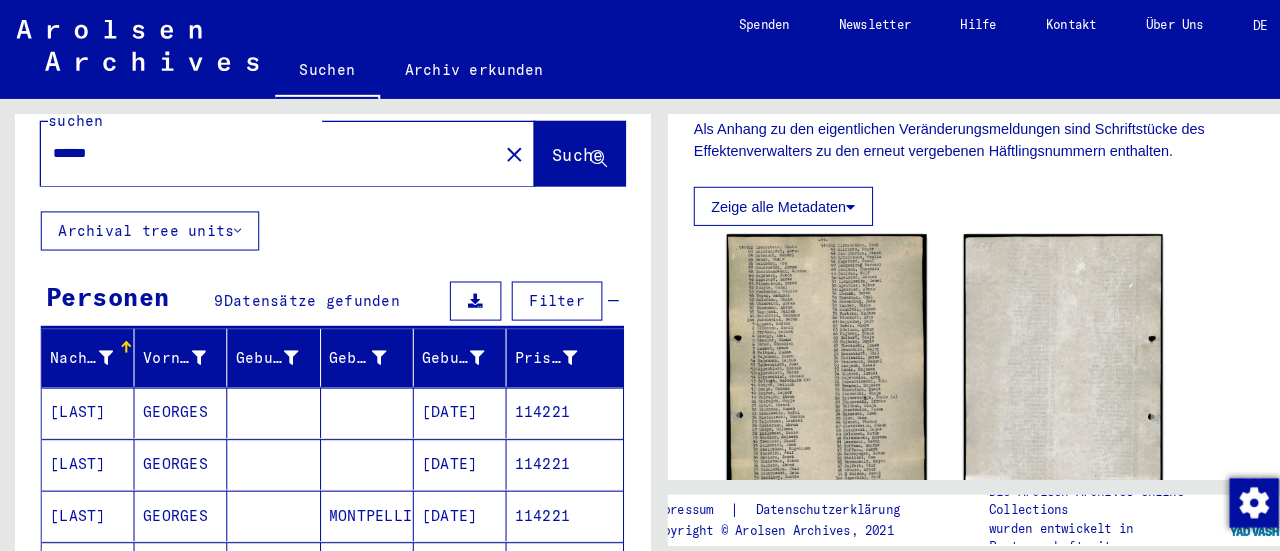 scroll, scrollTop: 40, scrollLeft: 0, axis: vertical 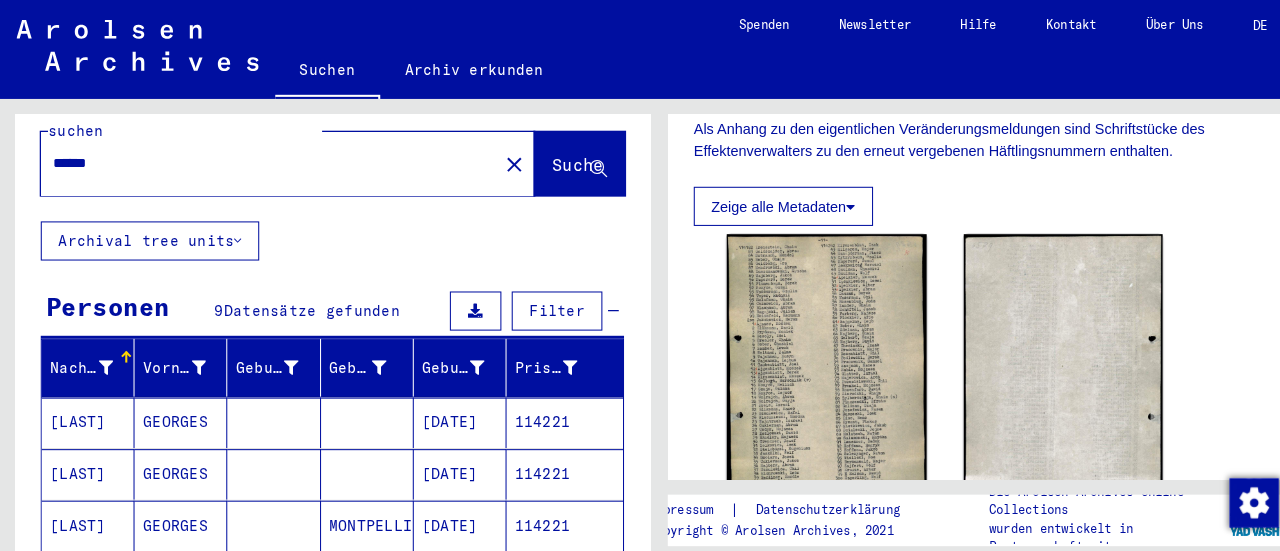 click on "******" at bounding box center [261, 158] 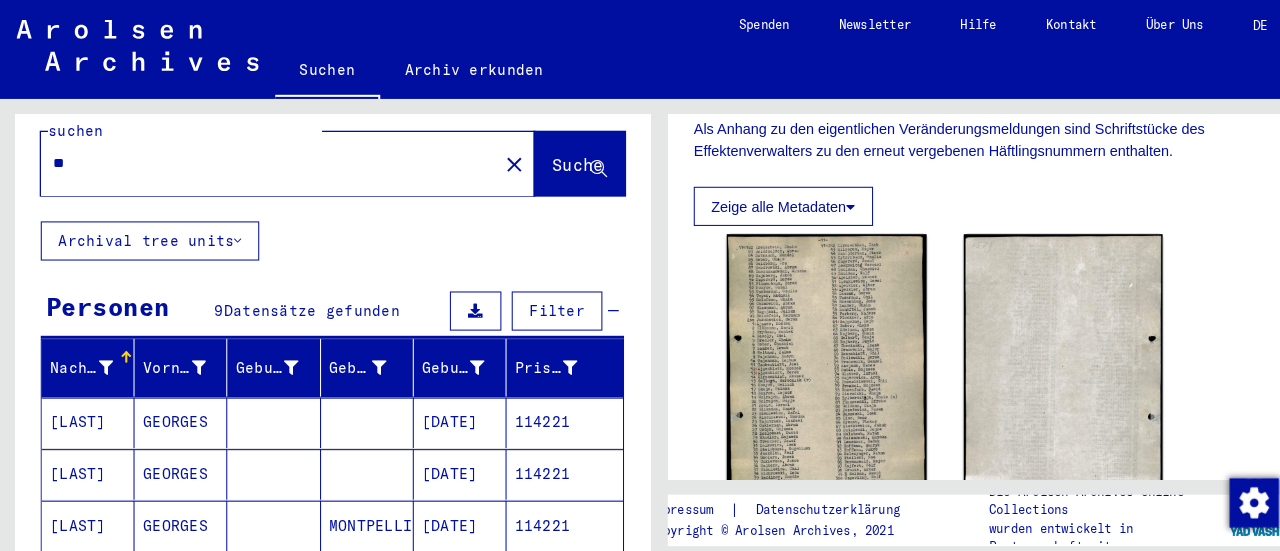 type on "*" 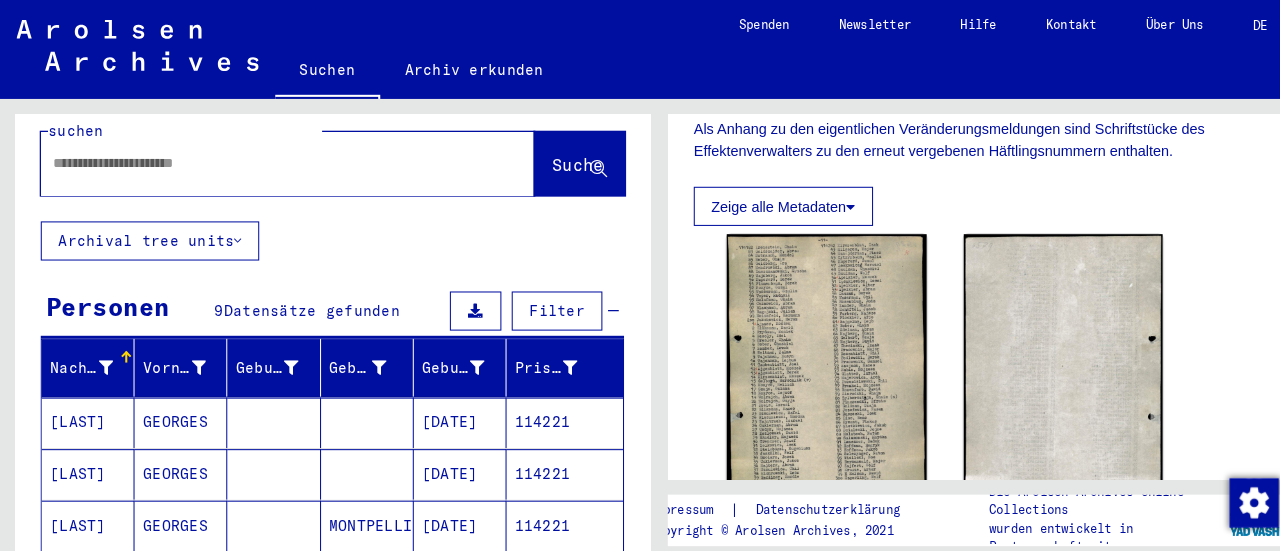 type 